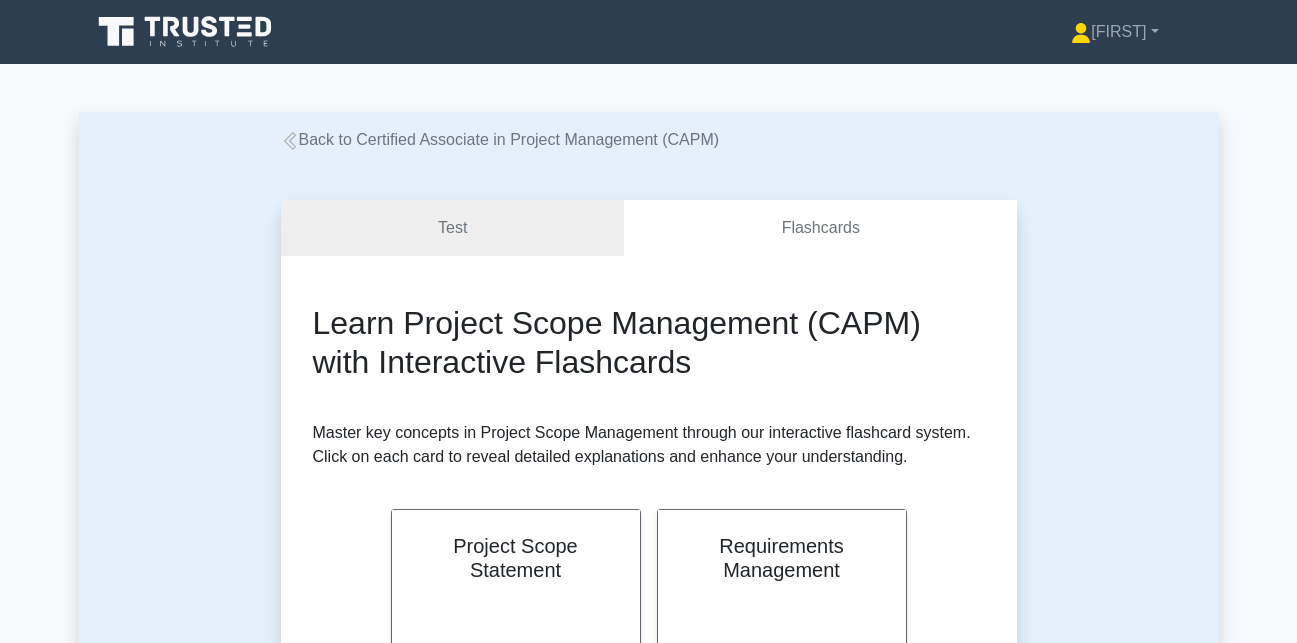 scroll, scrollTop: 303, scrollLeft: 0, axis: vertical 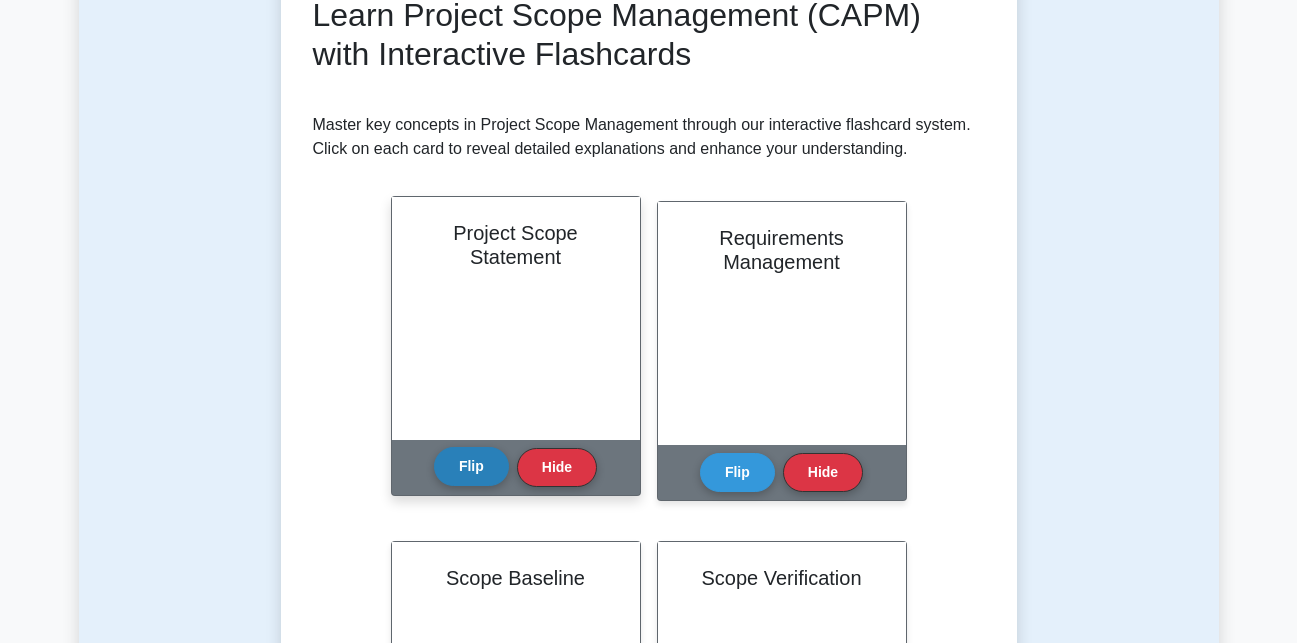 click on "Flip" at bounding box center [471, 466] 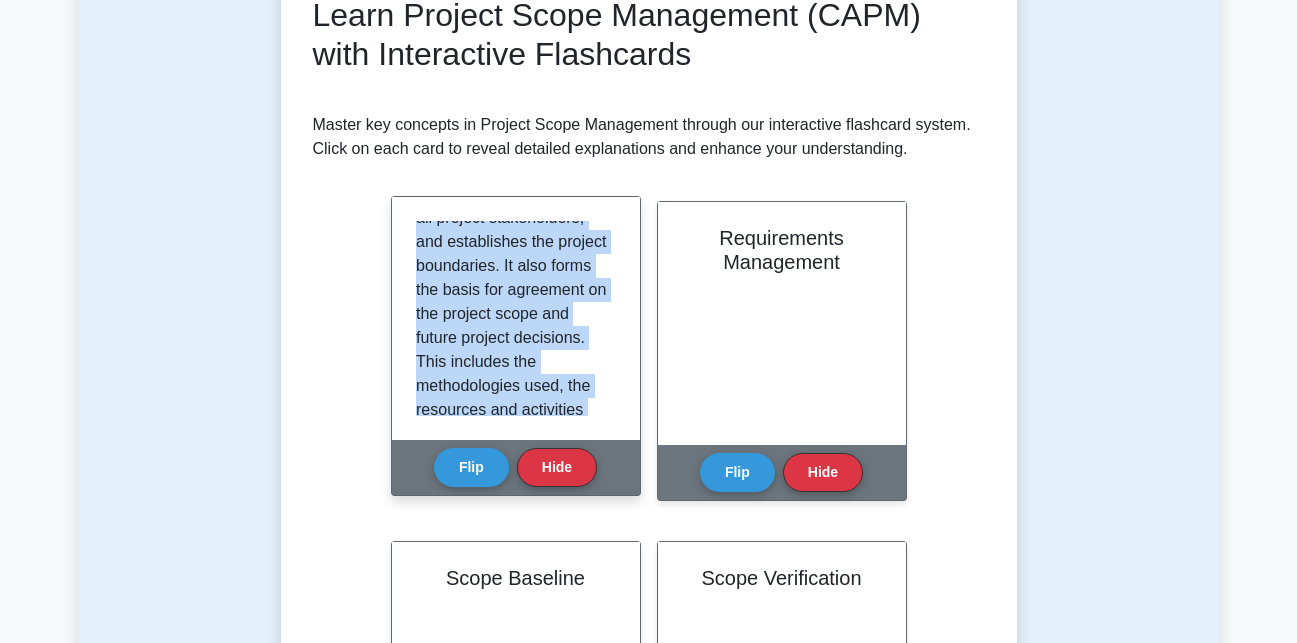 scroll, scrollTop: 349, scrollLeft: 0, axis: vertical 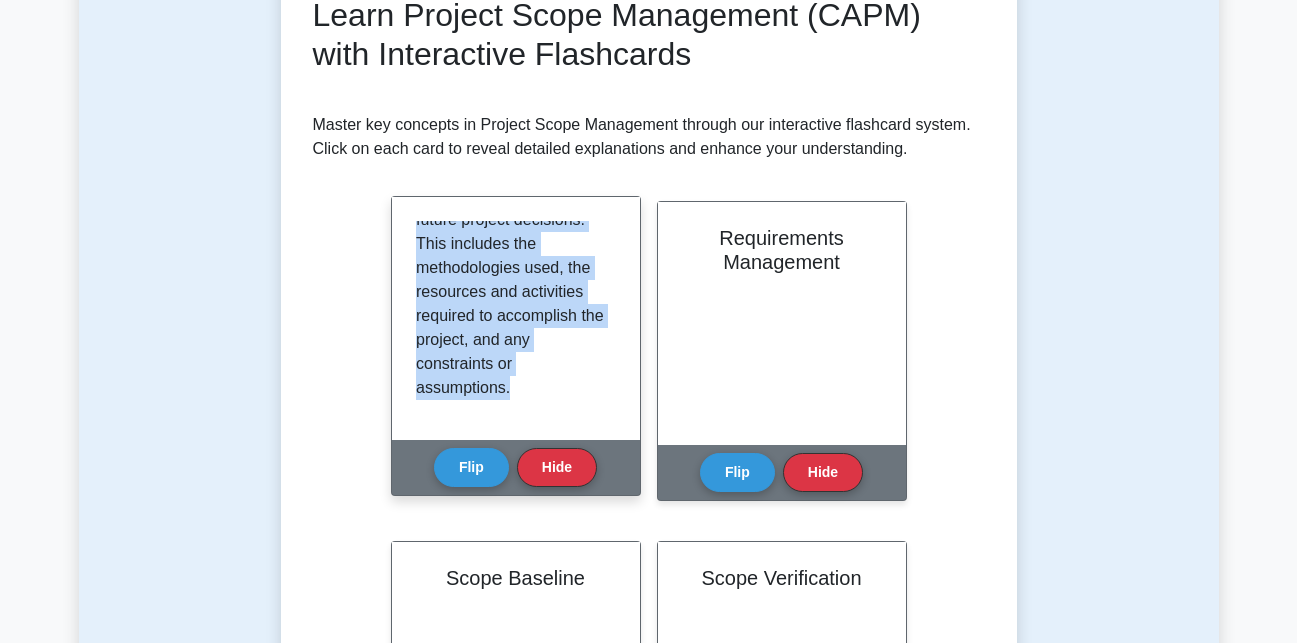 drag, startPoint x: 416, startPoint y: 233, endPoint x: 564, endPoint y: 427, distance: 244.0082 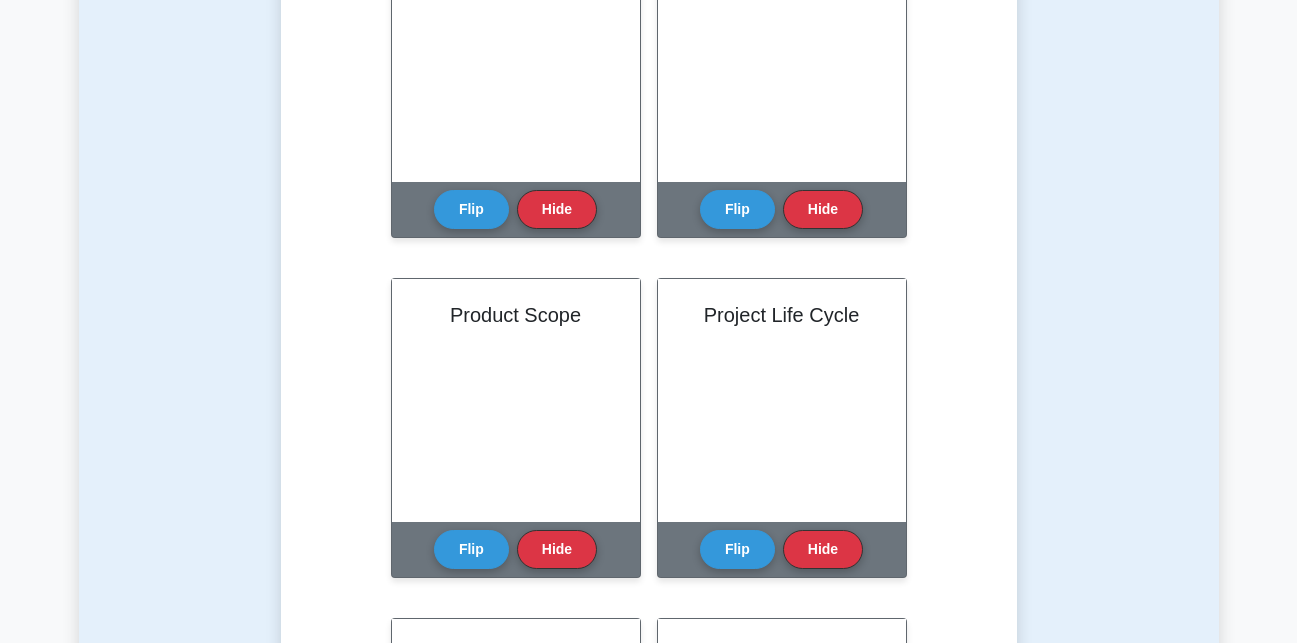 scroll, scrollTop: 1406, scrollLeft: 0, axis: vertical 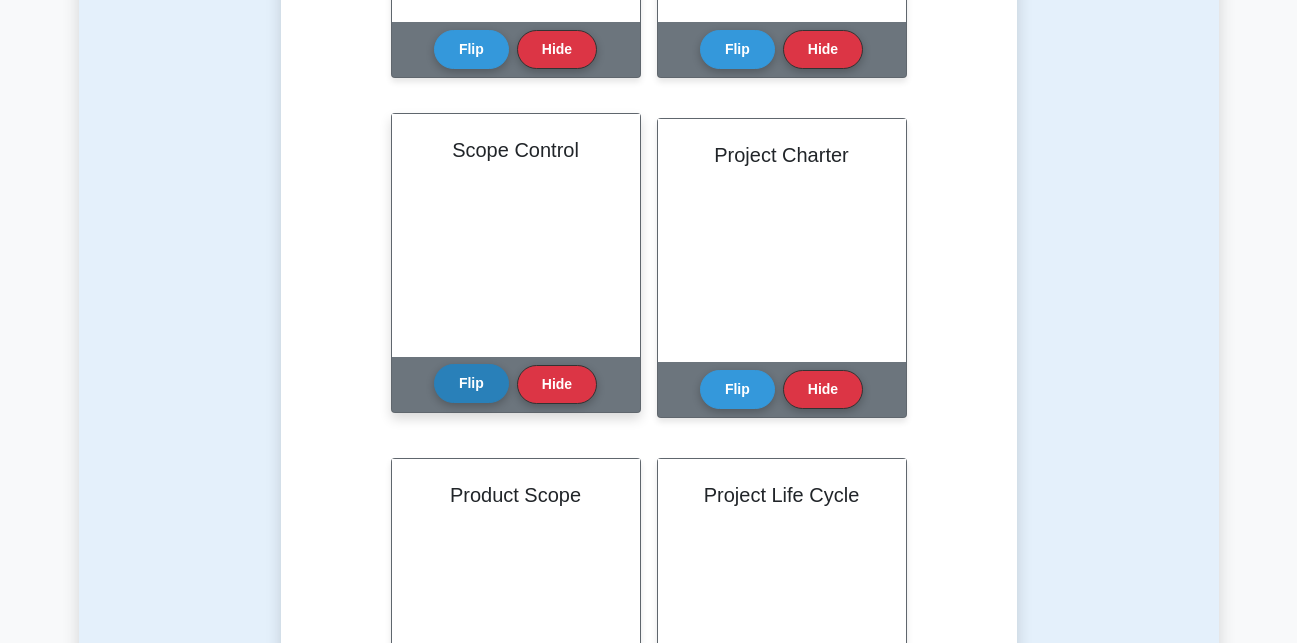 click on "Flip" at bounding box center (471, 383) 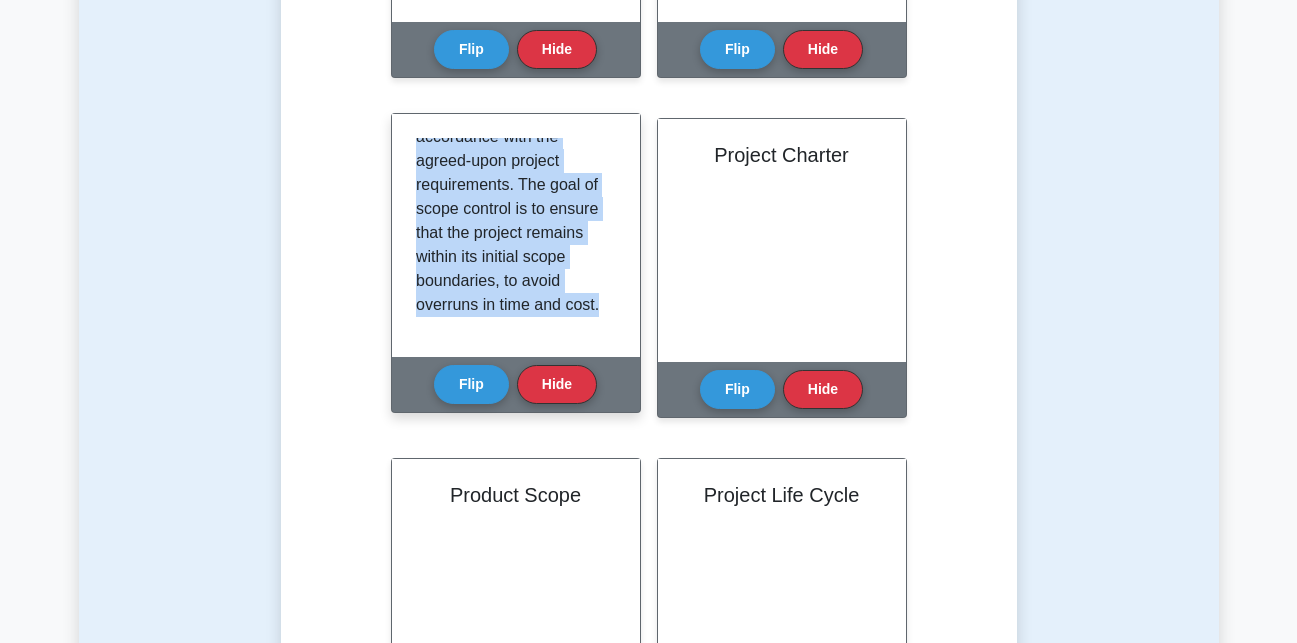 scroll, scrollTop: 421, scrollLeft: 0, axis: vertical 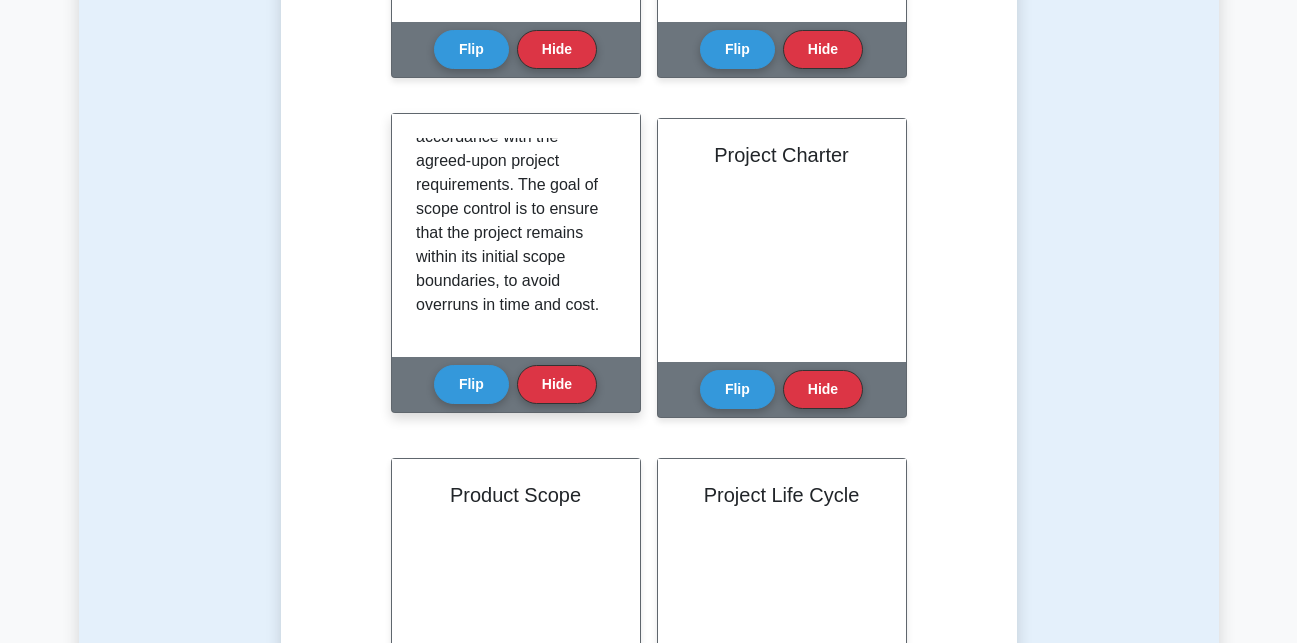 drag, startPoint x: 414, startPoint y: 147, endPoint x: 602, endPoint y: 357, distance: 281.85812 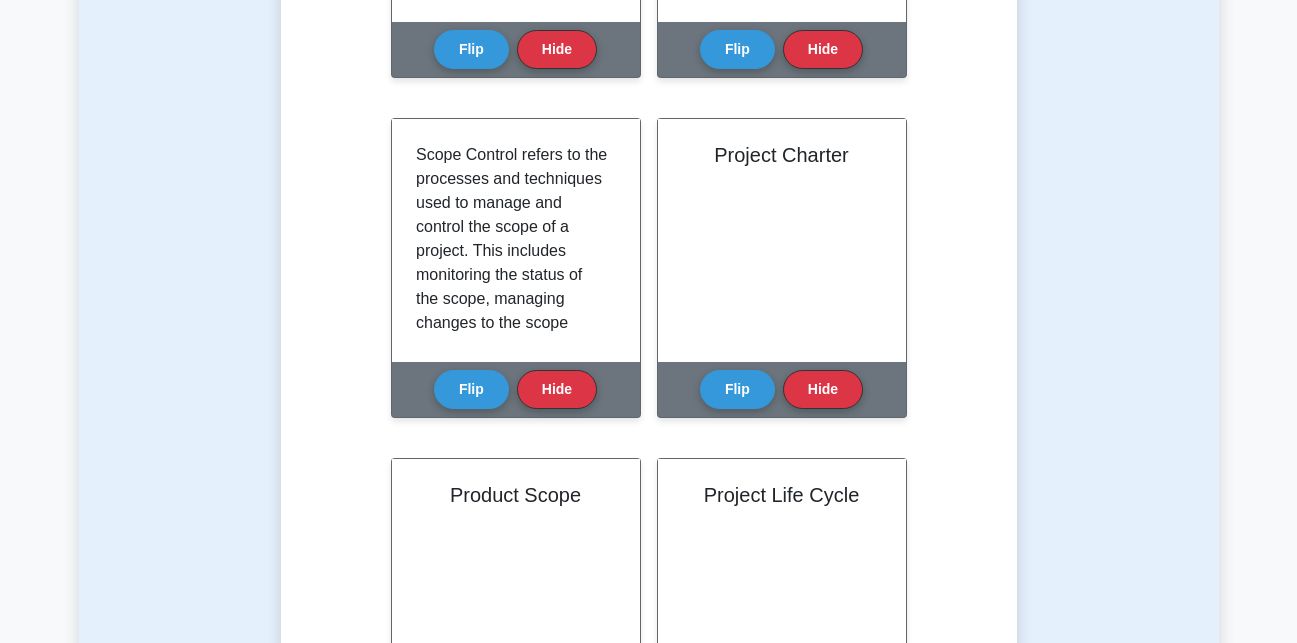 scroll, scrollTop: 421, scrollLeft: 0, axis: vertical 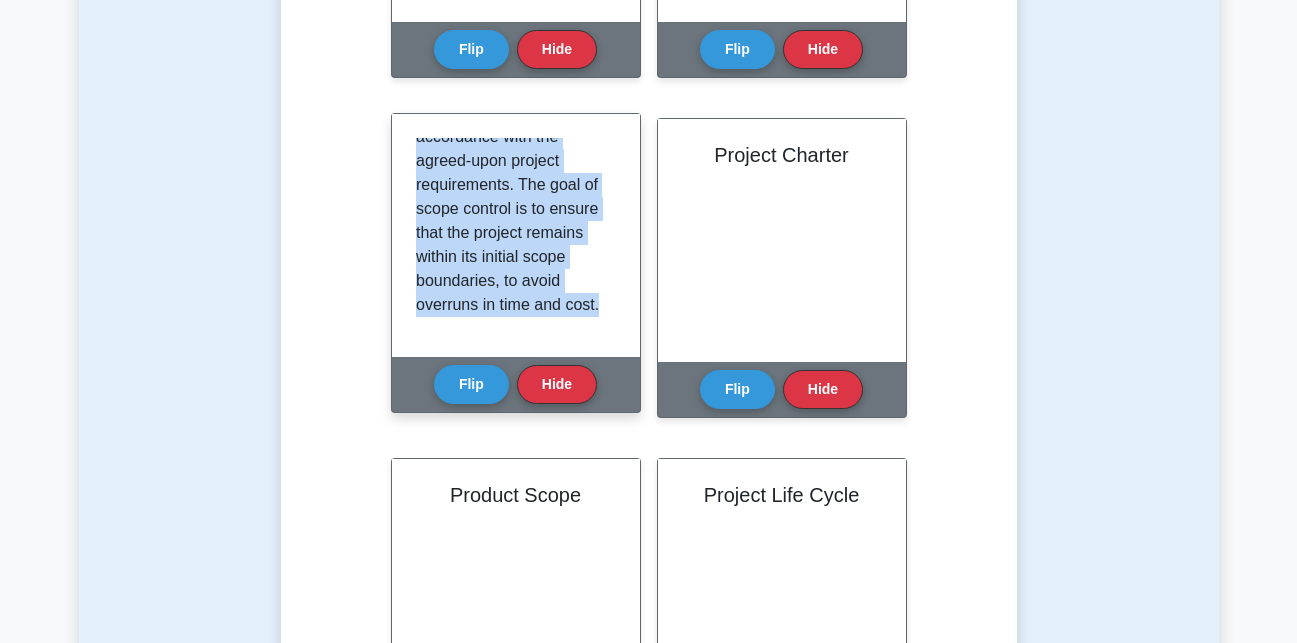 drag, startPoint x: 414, startPoint y: 148, endPoint x: 609, endPoint y: 321, distance: 260.67987 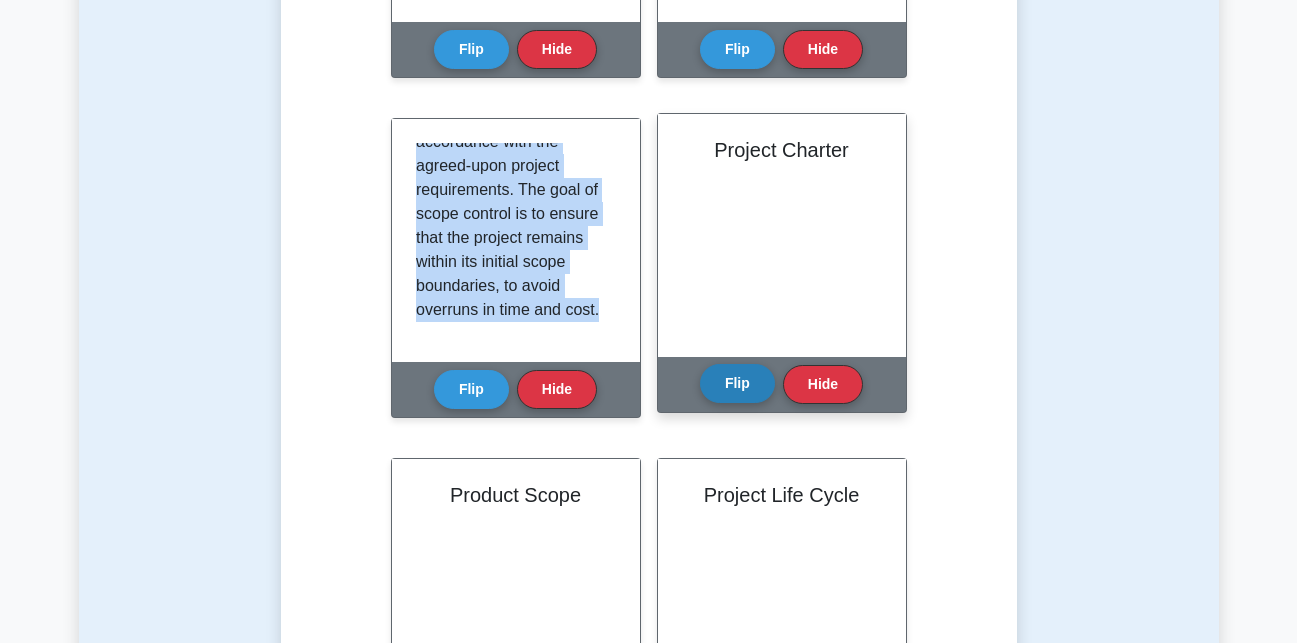 scroll, scrollTop: 1426, scrollLeft: 0, axis: vertical 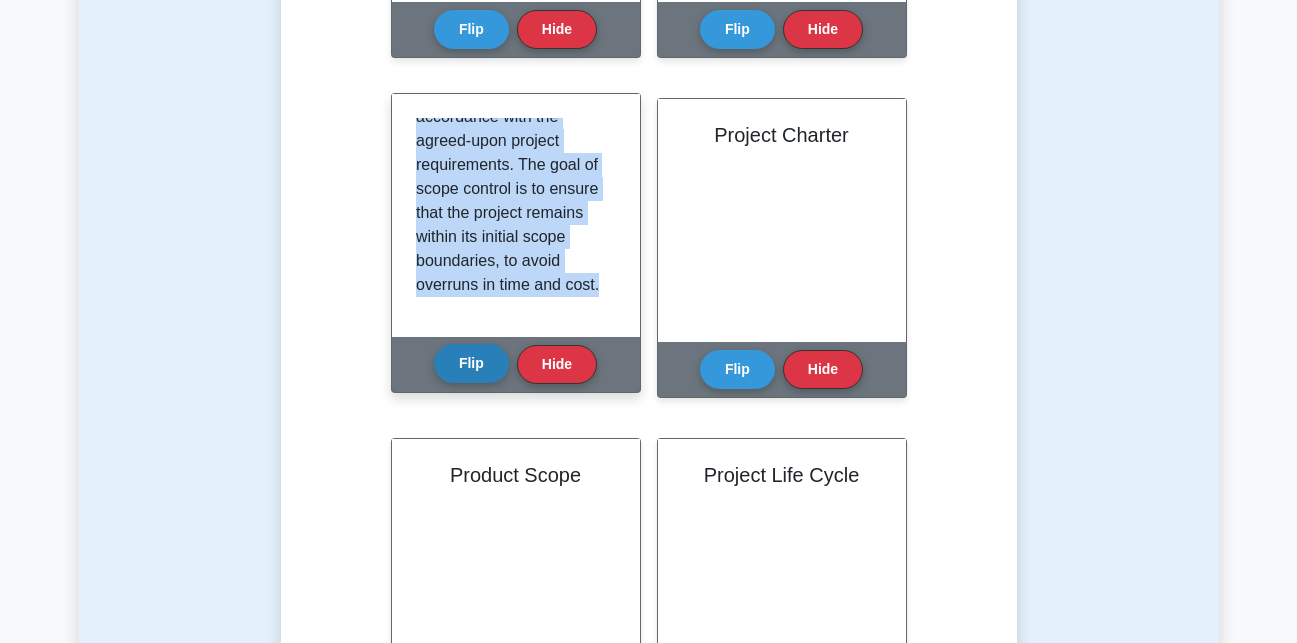 click on "Flip" at bounding box center (471, 363) 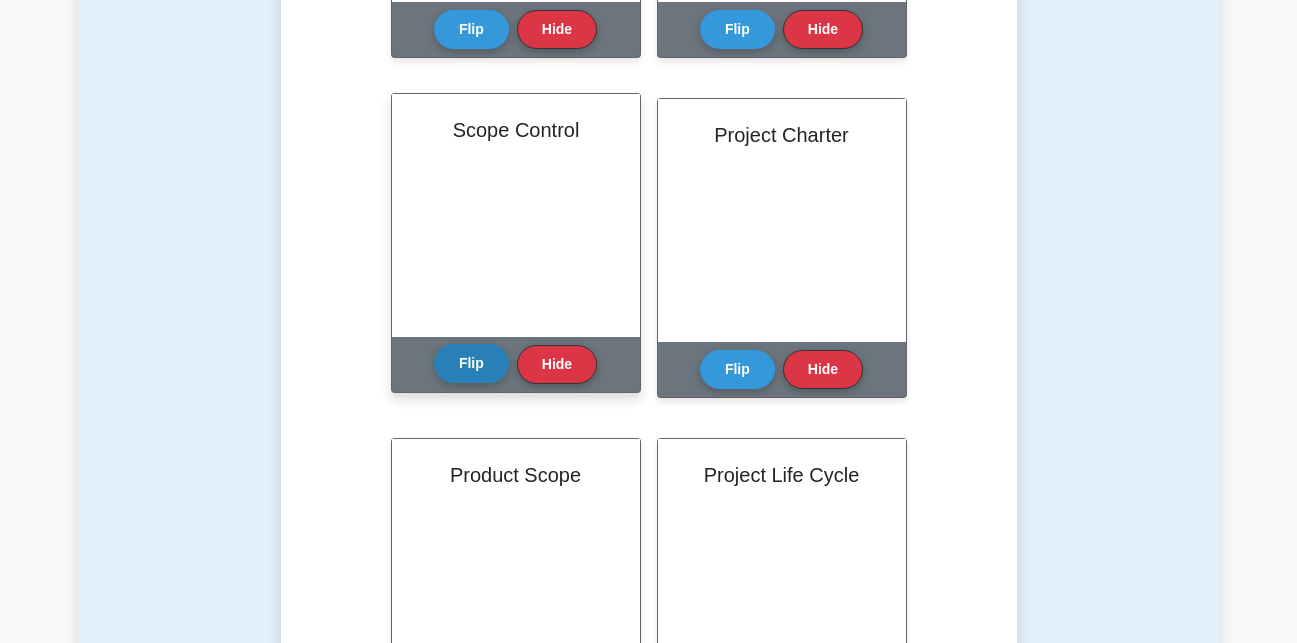 click on "Flip" at bounding box center (471, 363) 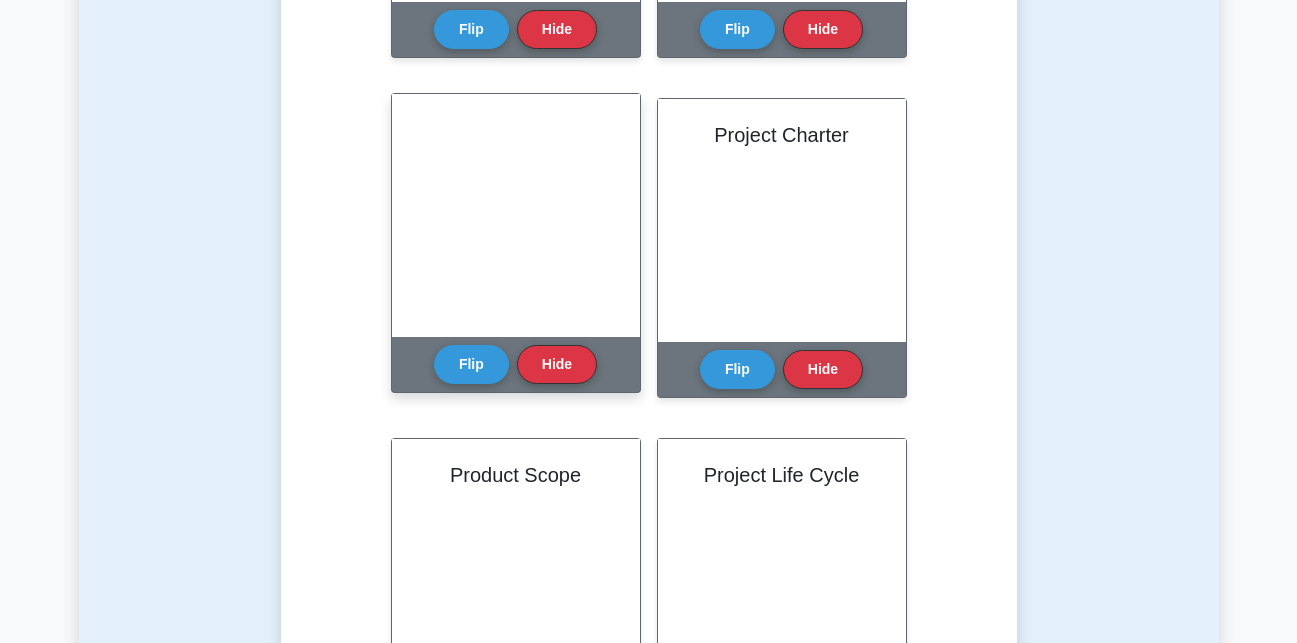 scroll, scrollTop: 0, scrollLeft: 0, axis: both 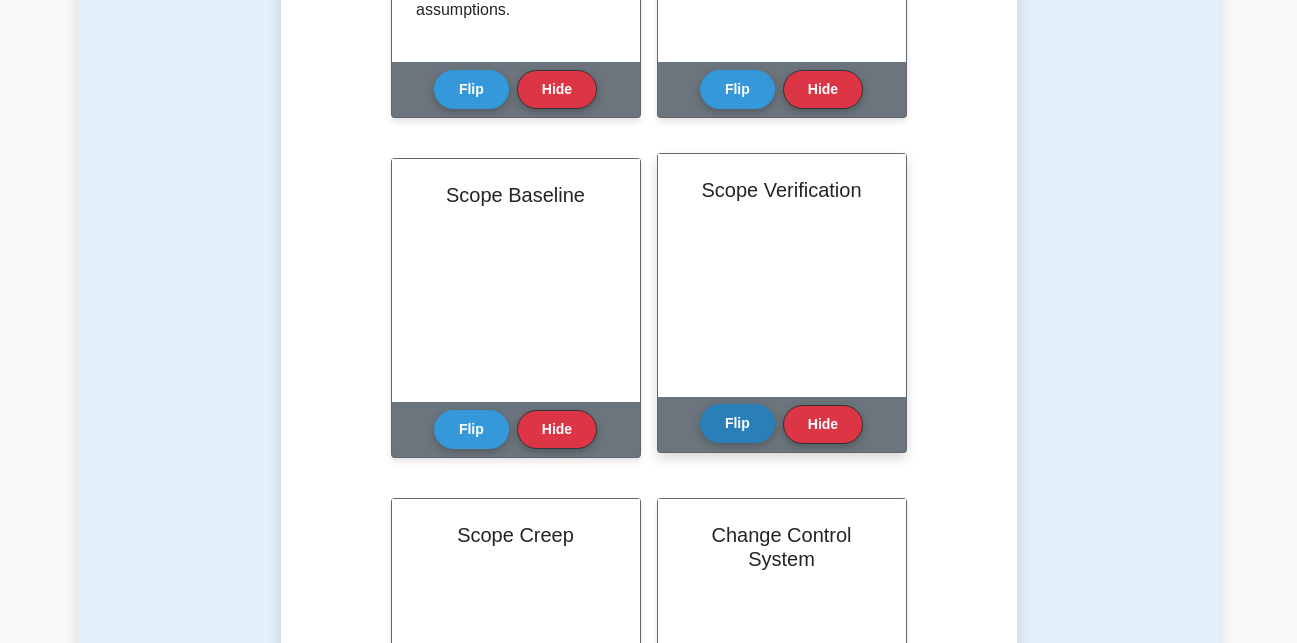 click on "Flip" at bounding box center (737, 423) 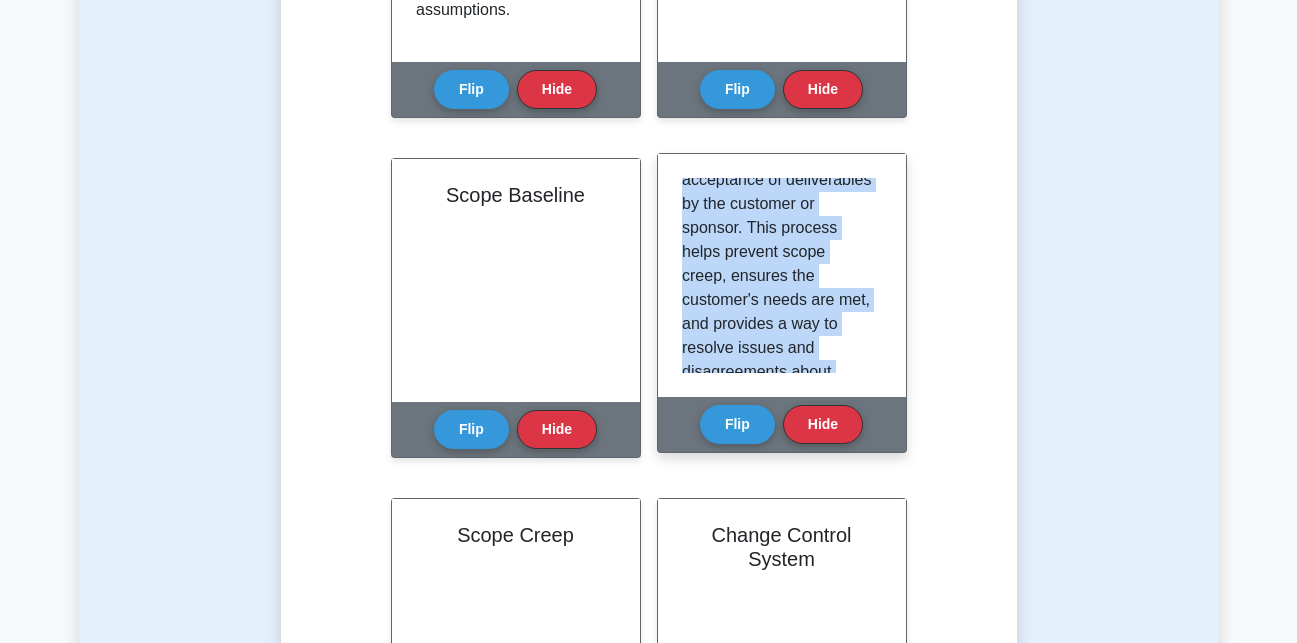scroll, scrollTop: 301, scrollLeft: 0, axis: vertical 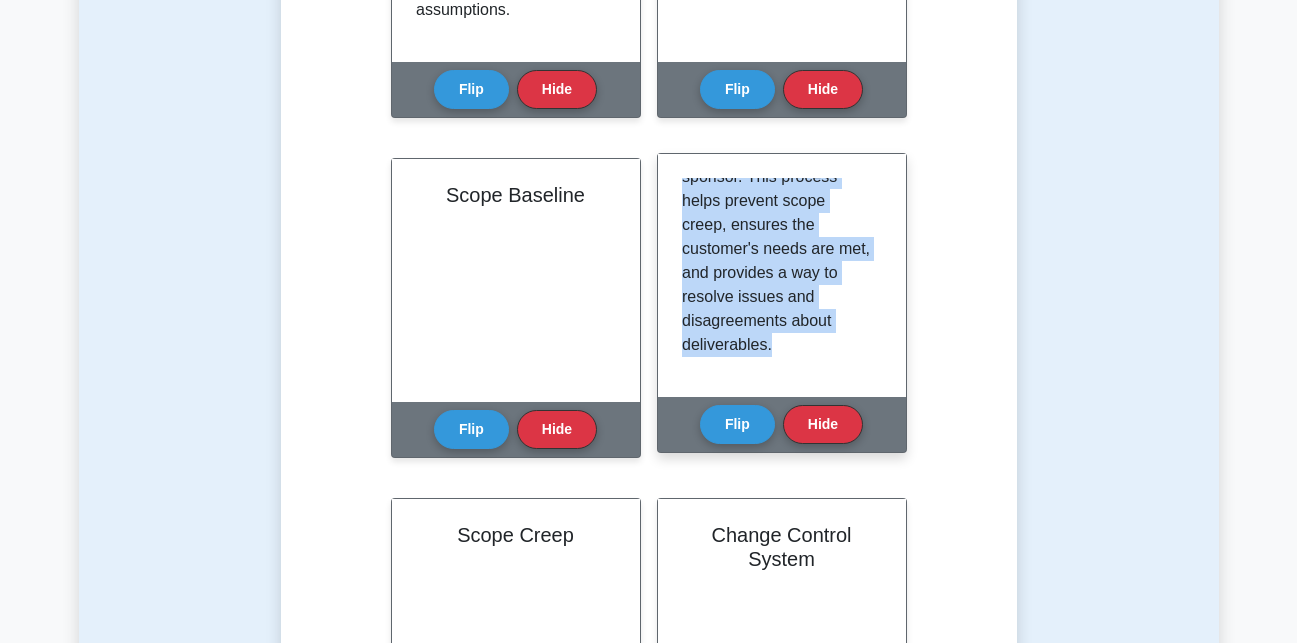 drag, startPoint x: 683, startPoint y: 188, endPoint x: 820, endPoint y: 380, distance: 235.86649 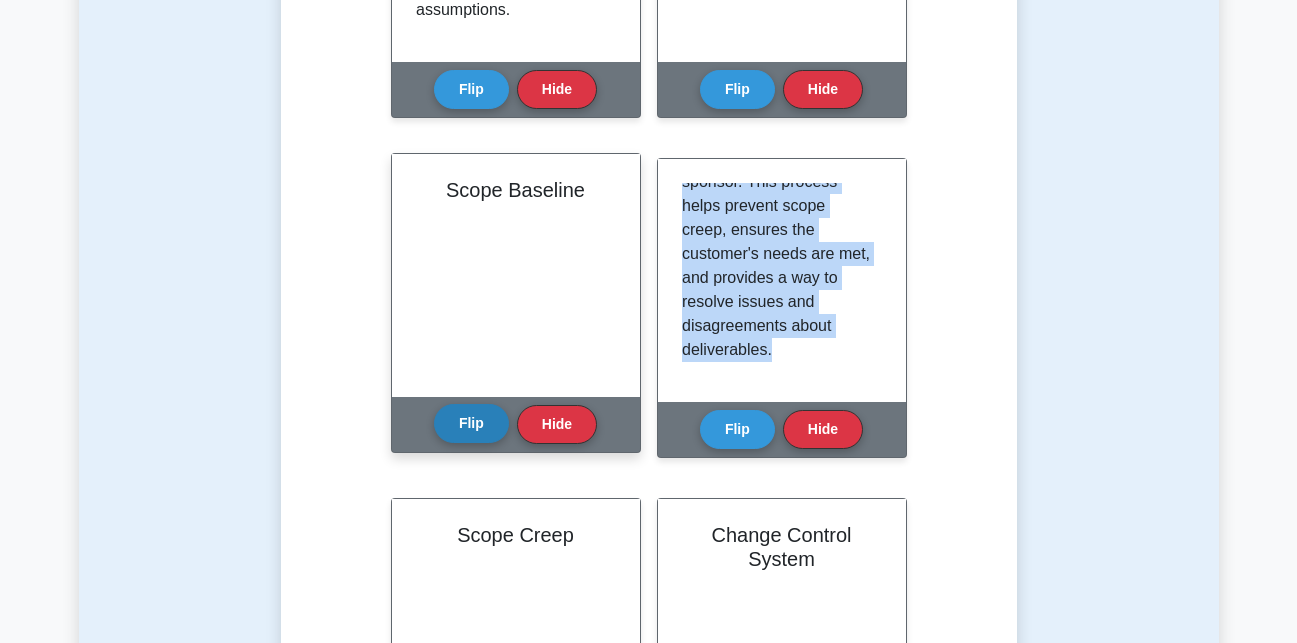 click on "Flip" at bounding box center [471, 423] 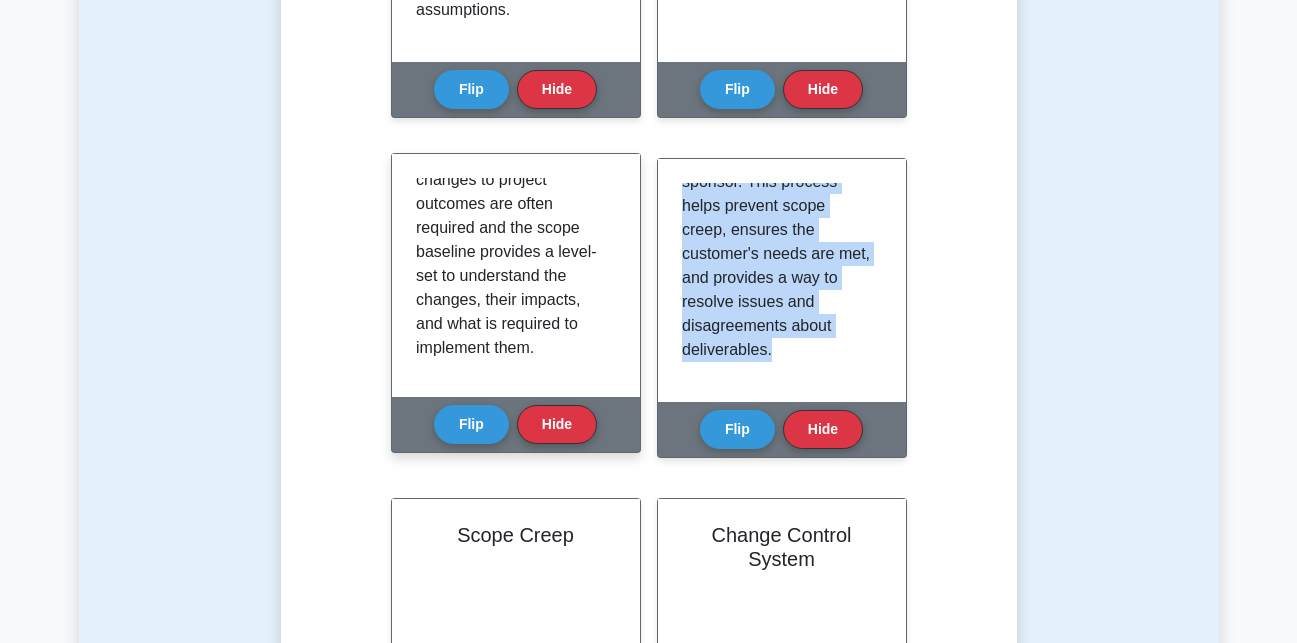 scroll, scrollTop: 277, scrollLeft: 0, axis: vertical 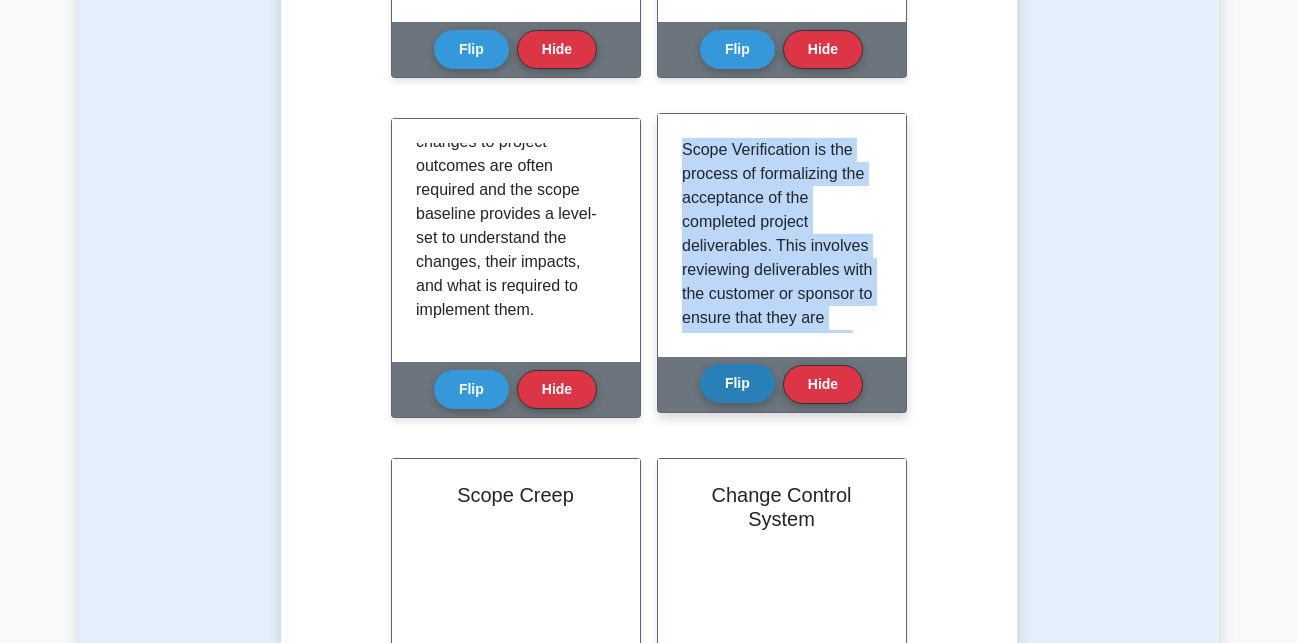 click on "Flip" at bounding box center (737, 383) 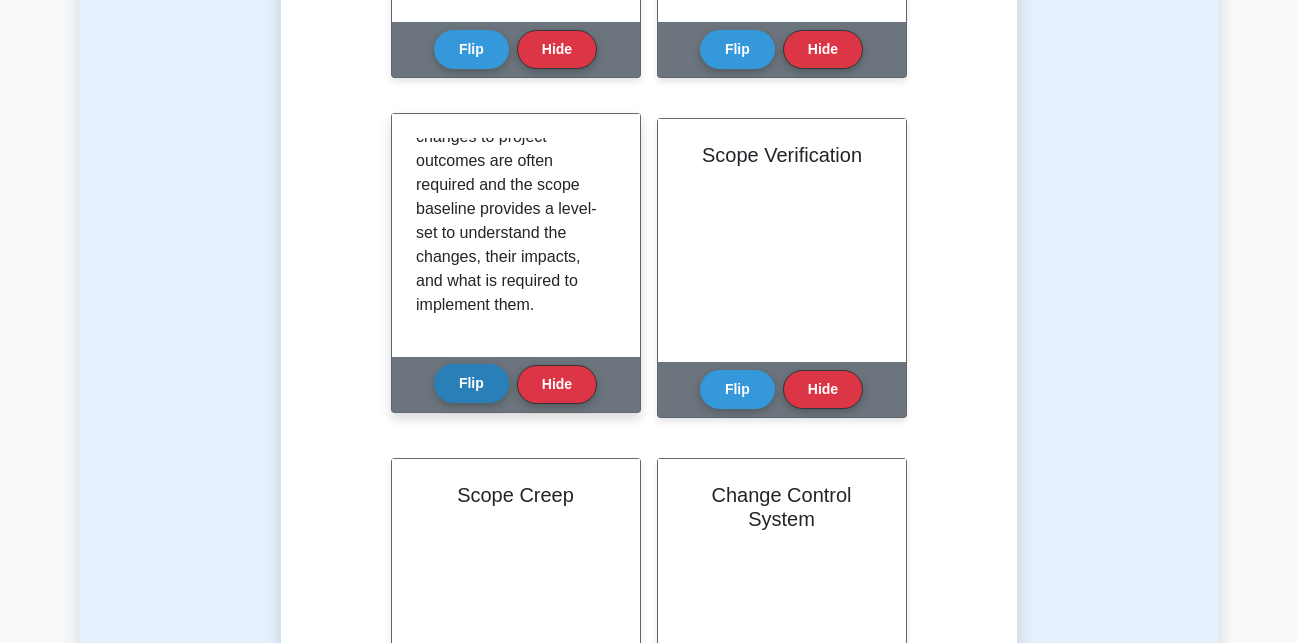 click on "Flip" at bounding box center [471, 383] 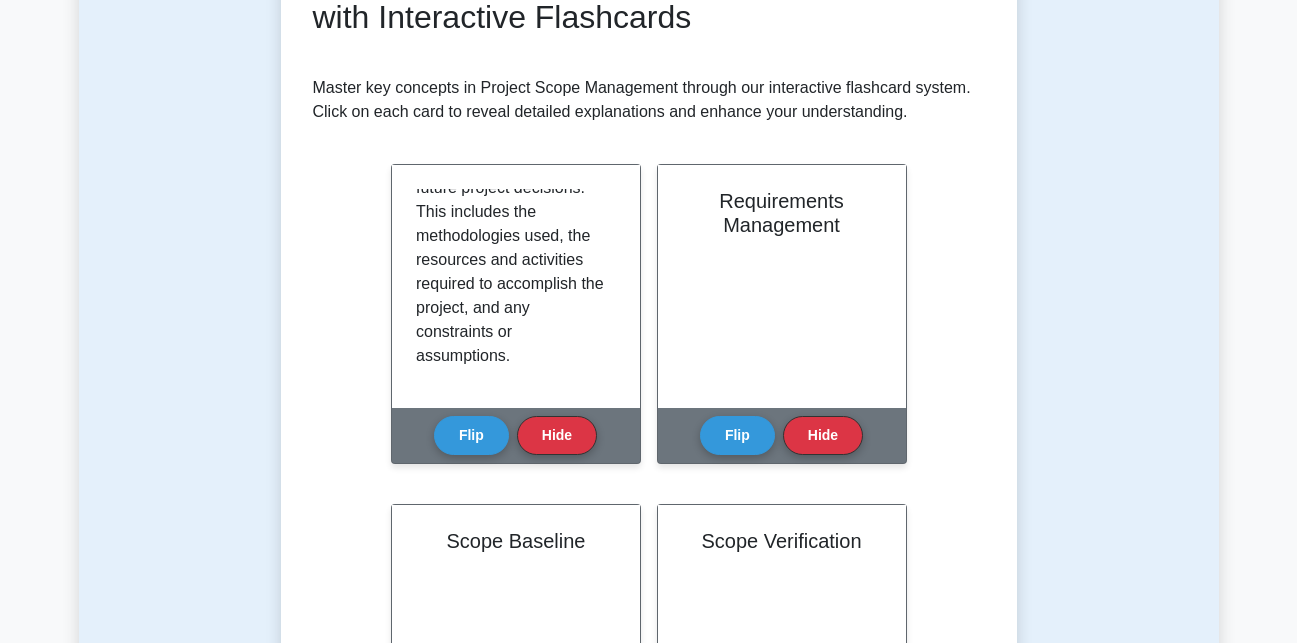 scroll, scrollTop: 383, scrollLeft: 0, axis: vertical 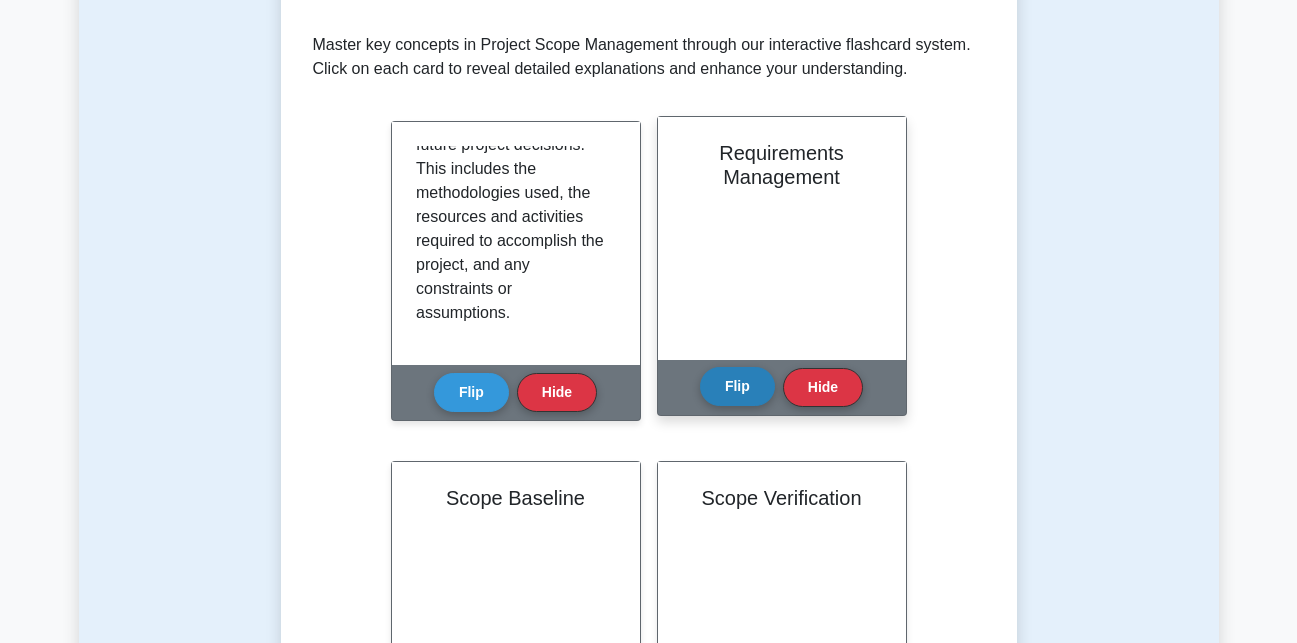 click on "Flip" at bounding box center [737, 386] 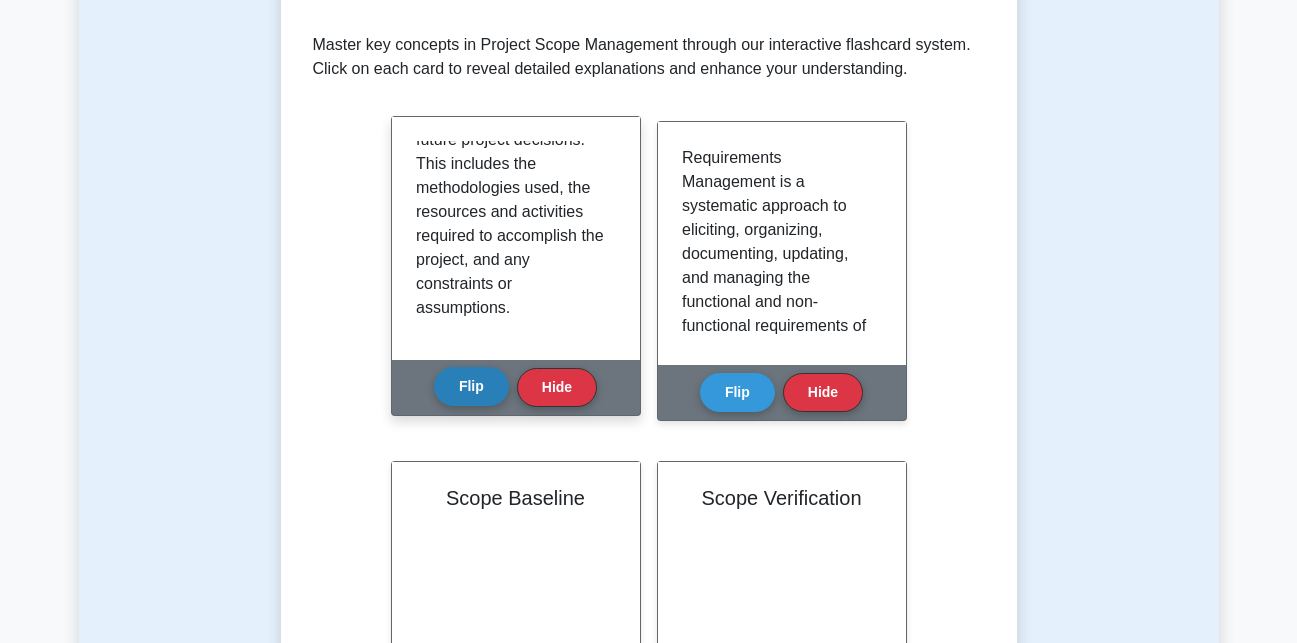 click on "Flip" at bounding box center (471, 386) 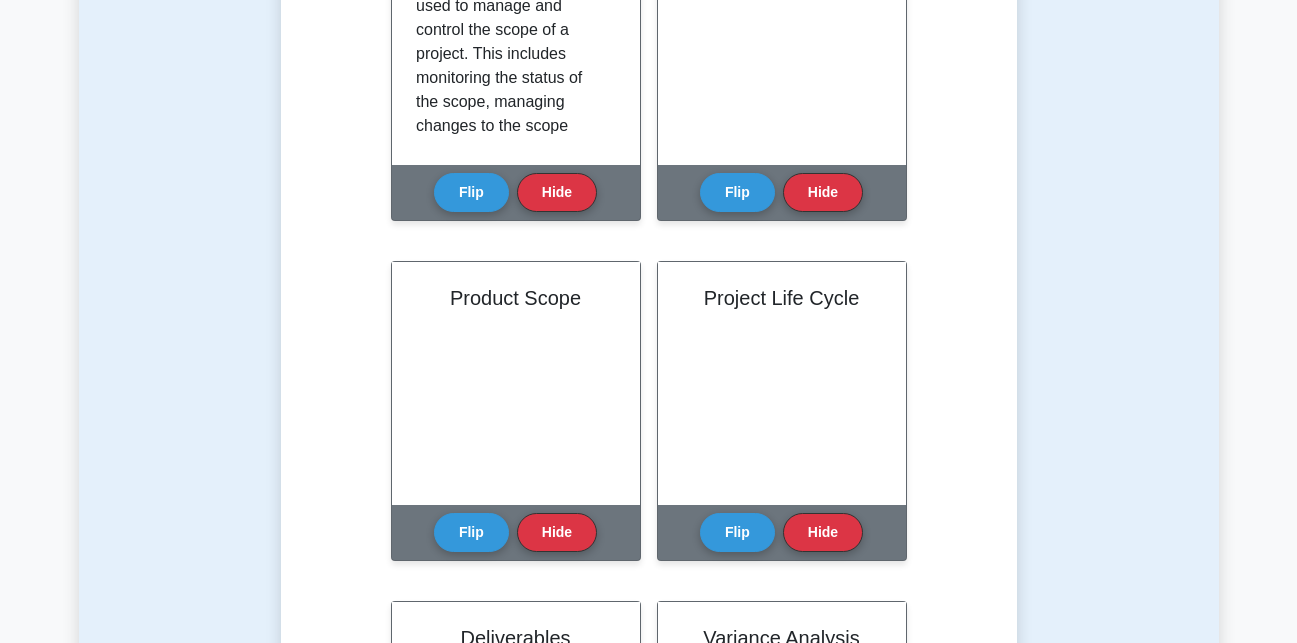 scroll, scrollTop: 1600, scrollLeft: 0, axis: vertical 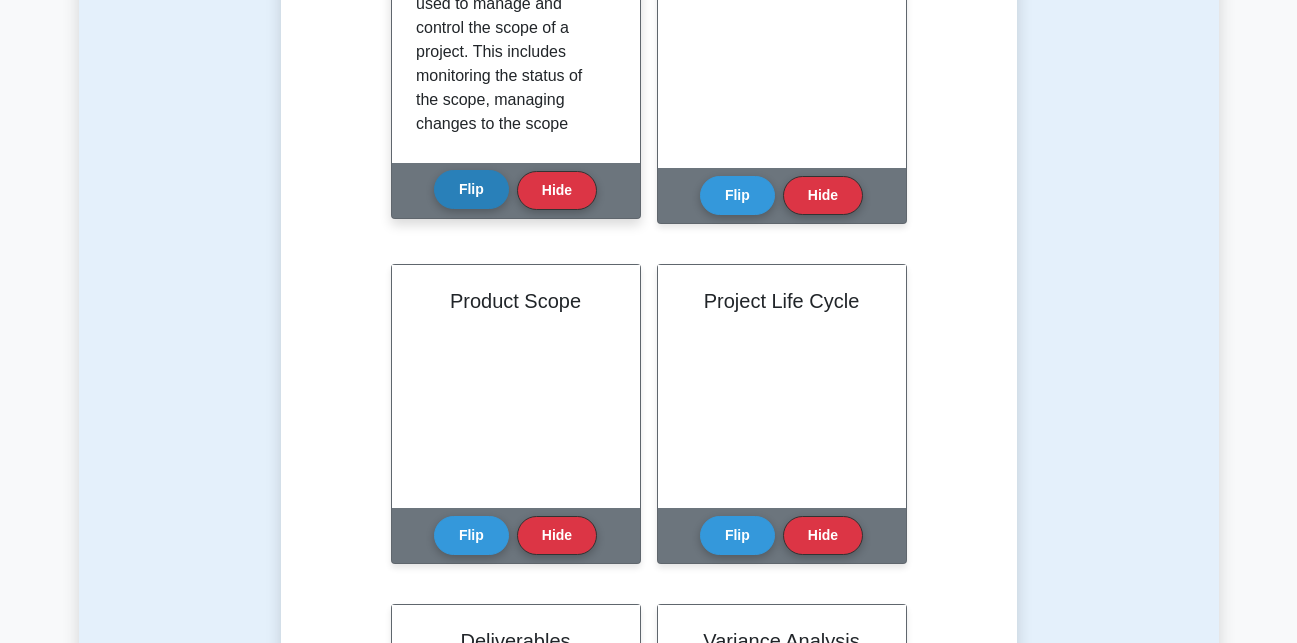 click on "Flip" at bounding box center [471, 189] 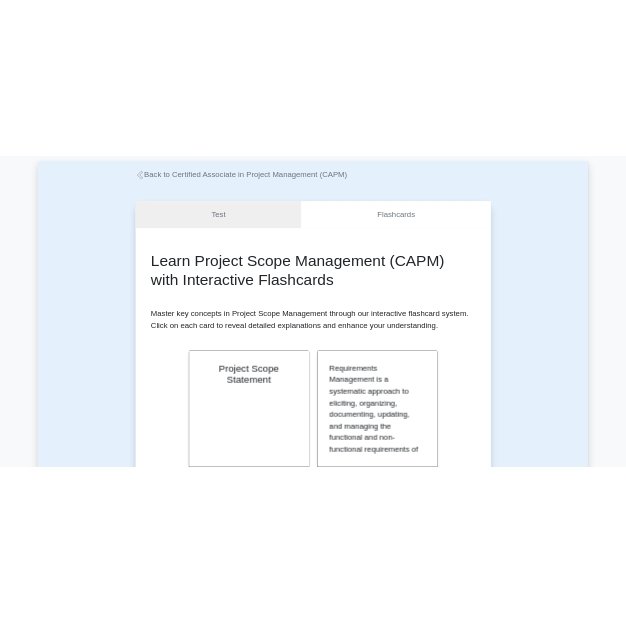 scroll, scrollTop: 0, scrollLeft: 0, axis: both 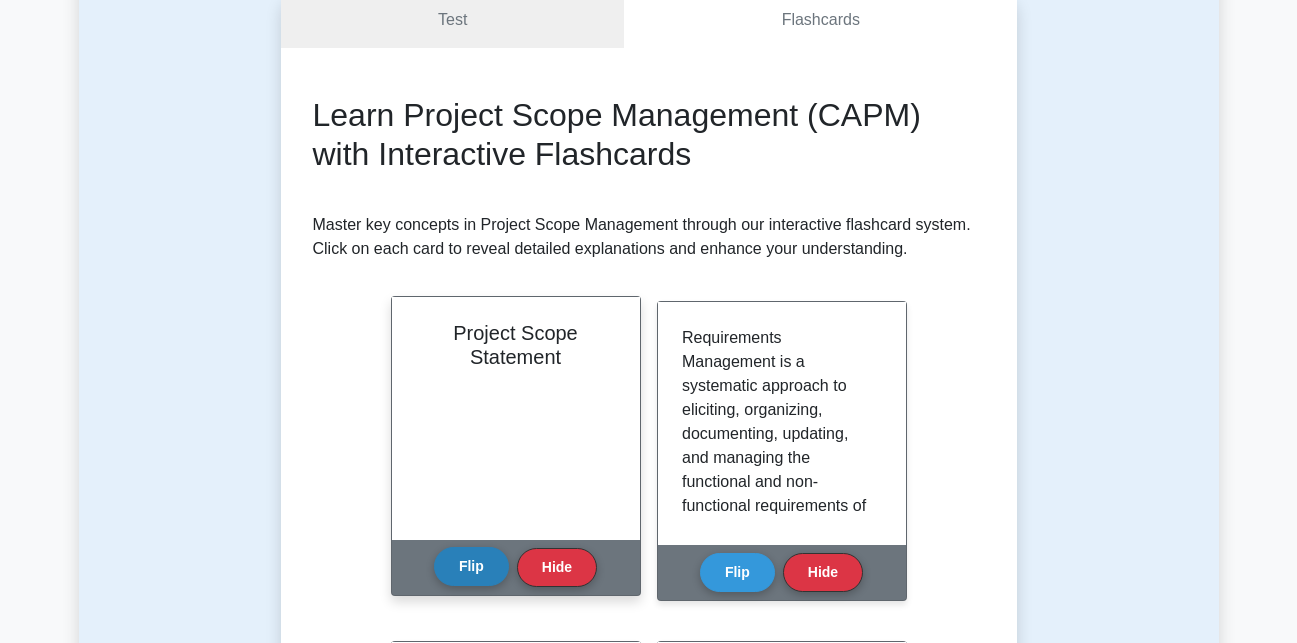 click on "Flip" at bounding box center [471, 566] 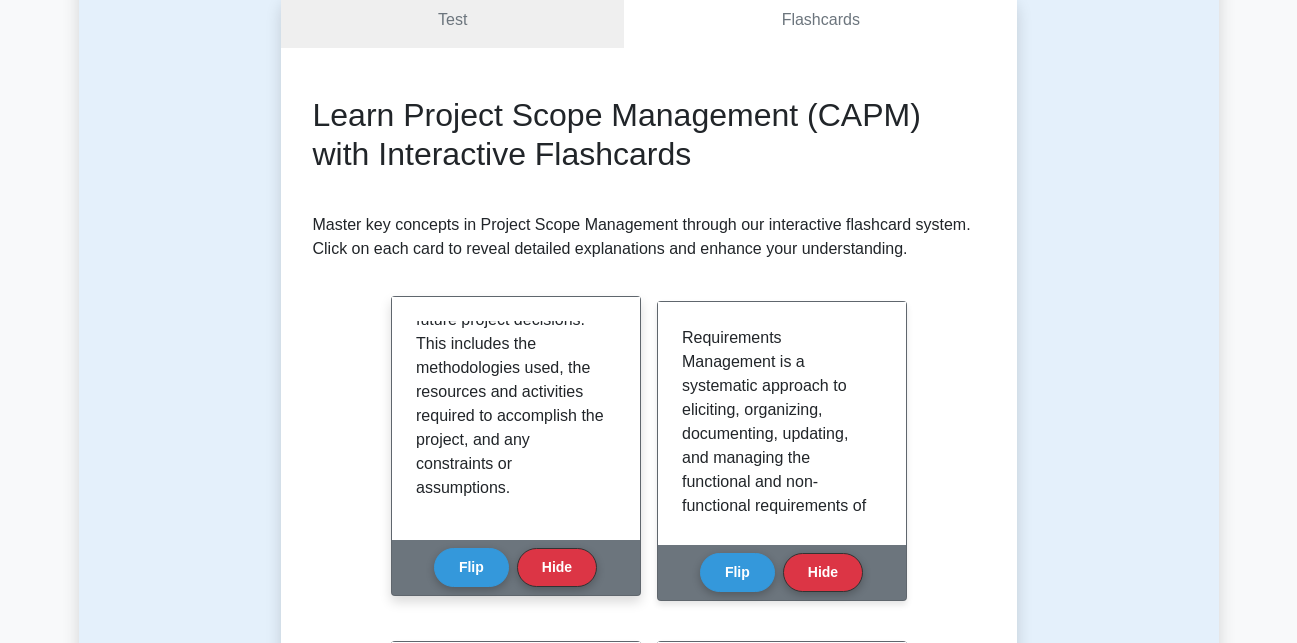 scroll, scrollTop: 0, scrollLeft: 0, axis: both 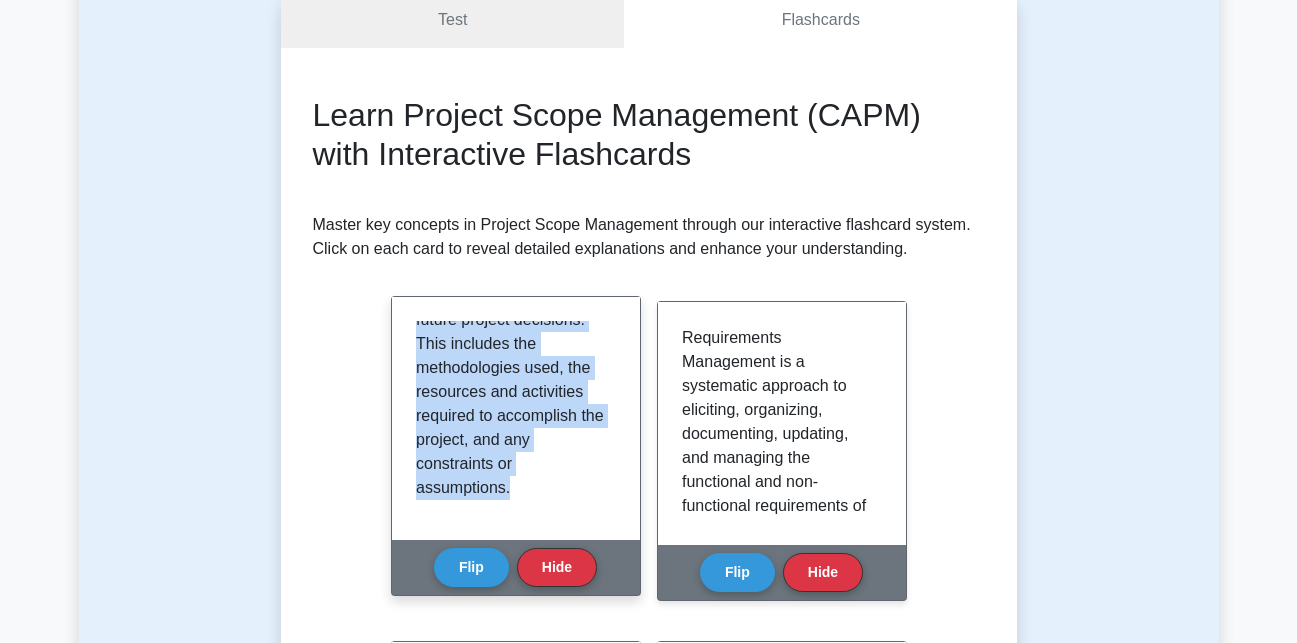drag, startPoint x: 418, startPoint y: 332, endPoint x: 562, endPoint y: 491, distance: 214.51573 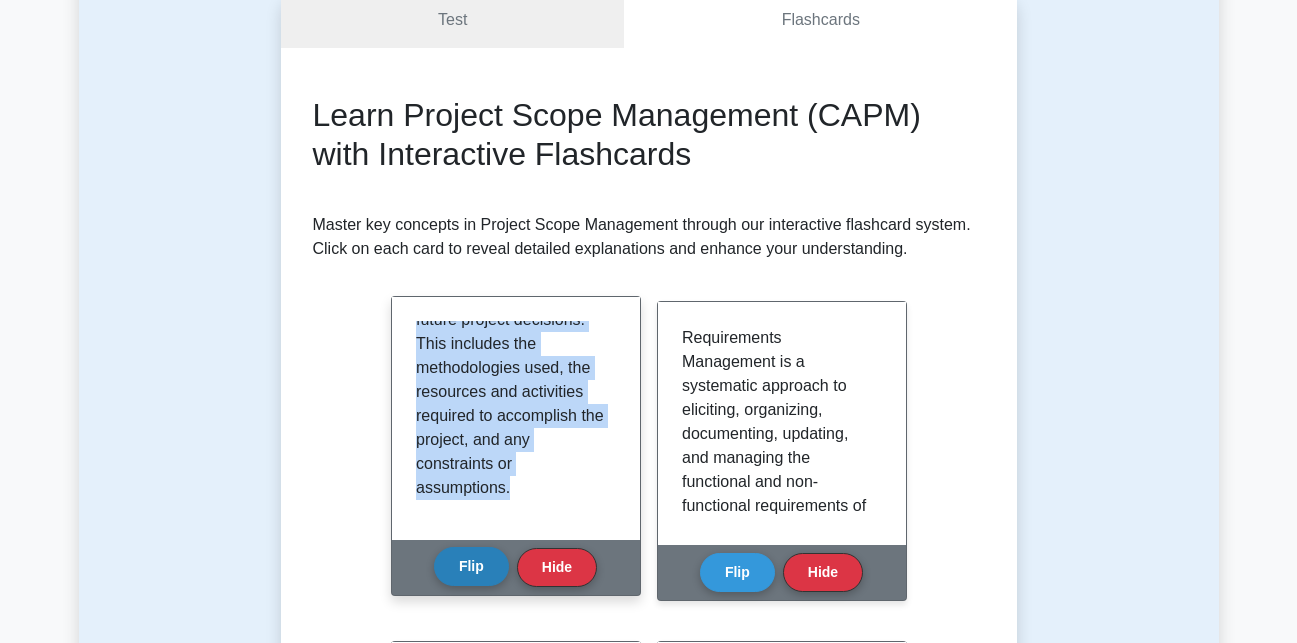 click on "Flip" at bounding box center (471, 566) 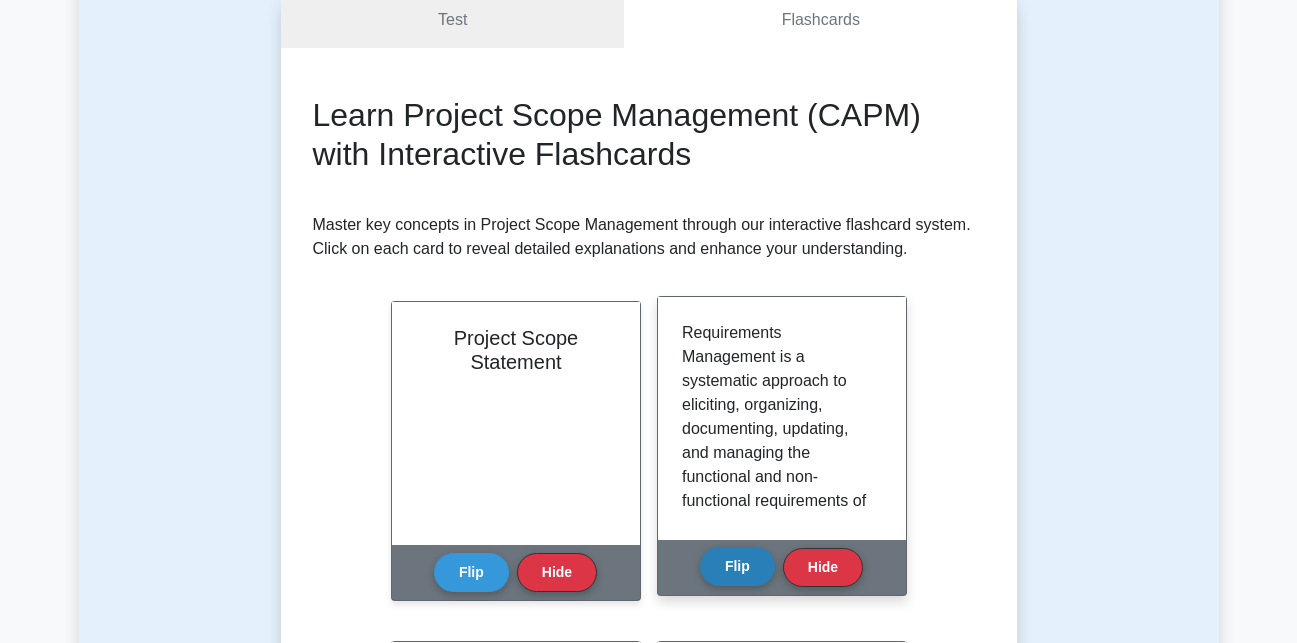 click on "Flip" at bounding box center [737, 566] 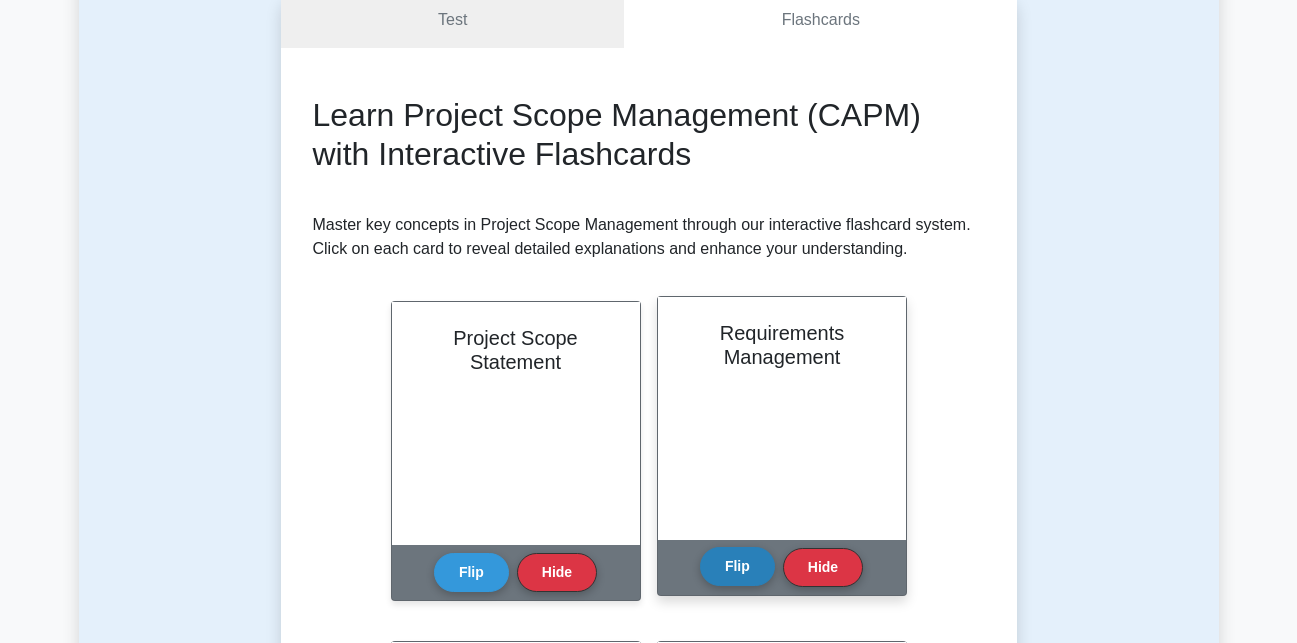 click on "Flip" at bounding box center [737, 566] 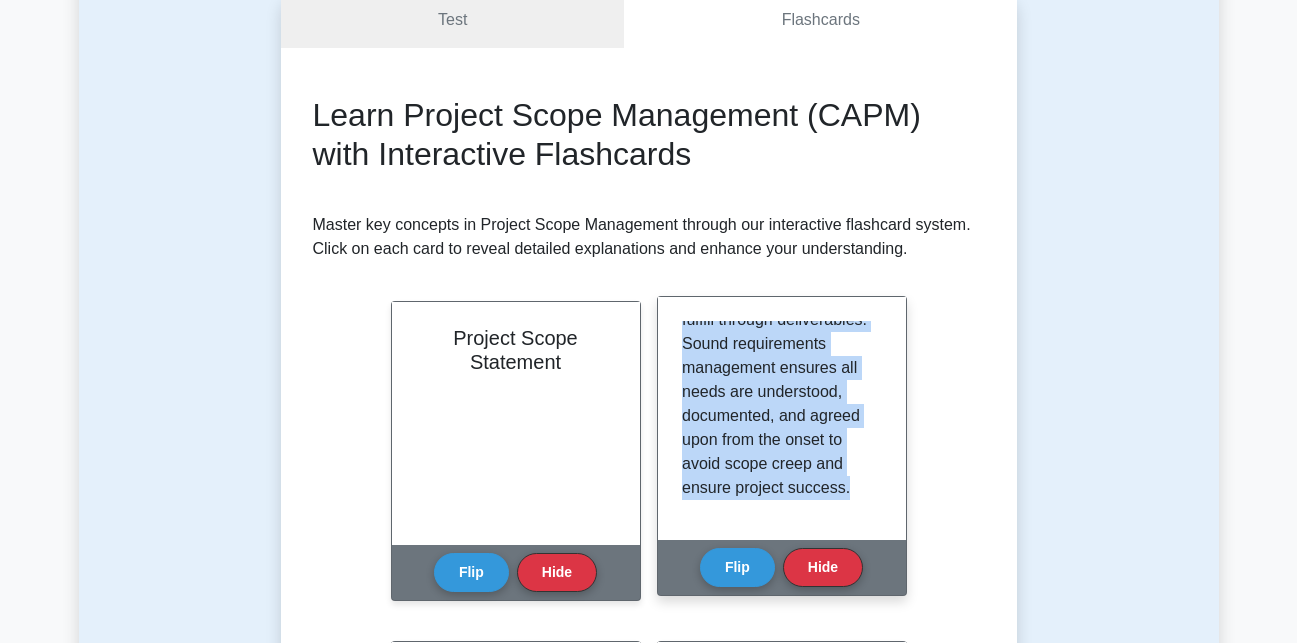 scroll, scrollTop: 349, scrollLeft: 0, axis: vertical 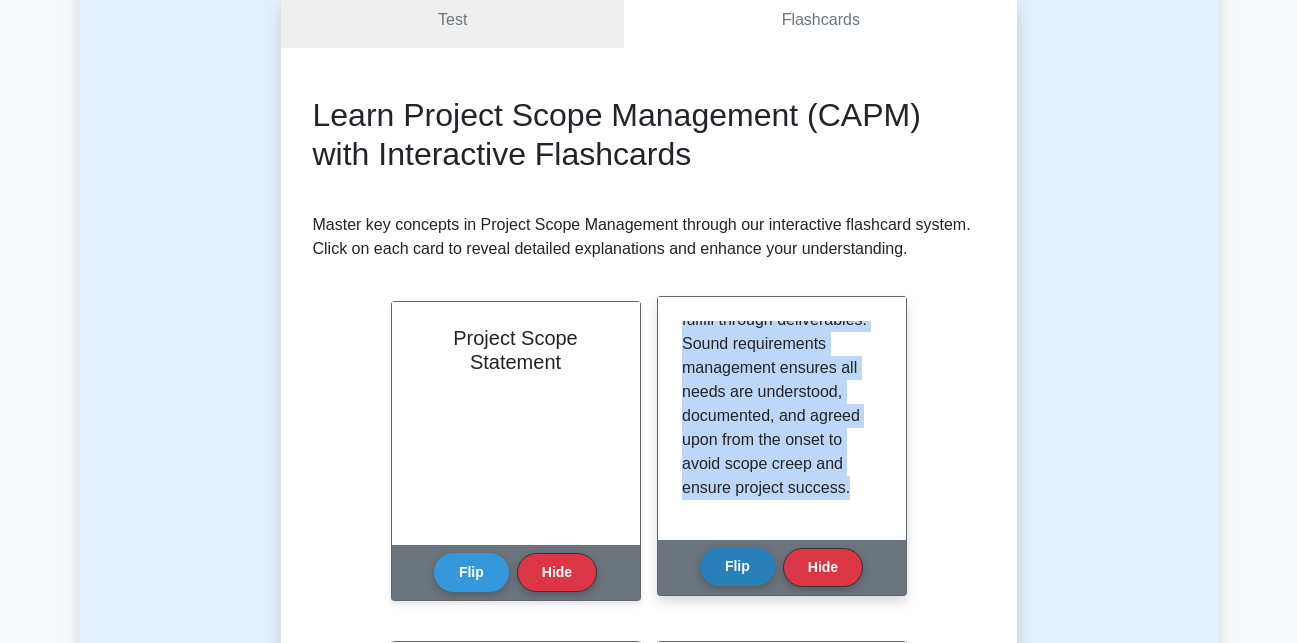 click on "Flip" at bounding box center [737, 566] 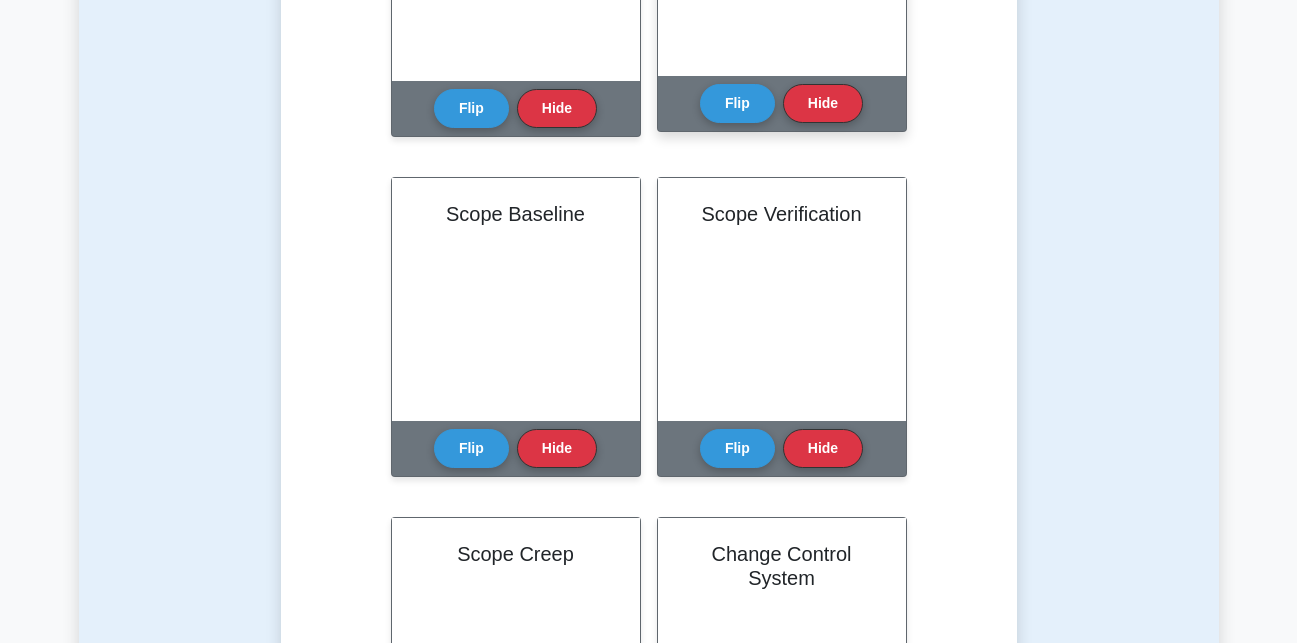 scroll, scrollTop: 683, scrollLeft: 0, axis: vertical 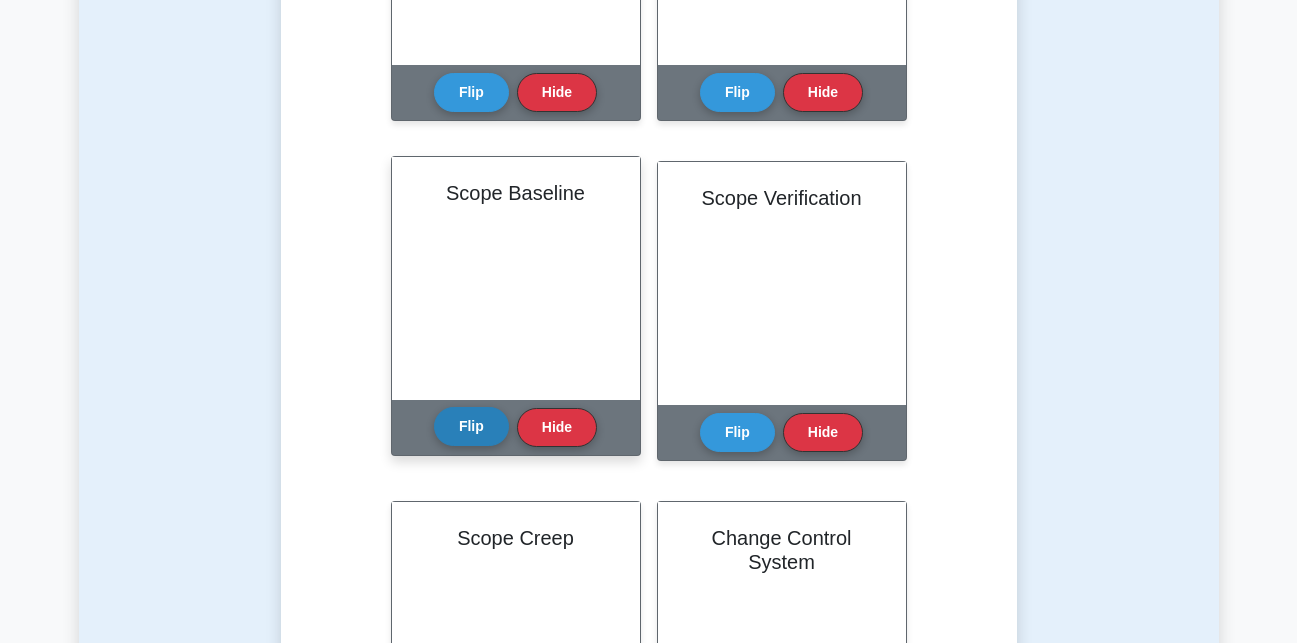 click on "Flip" at bounding box center (471, 426) 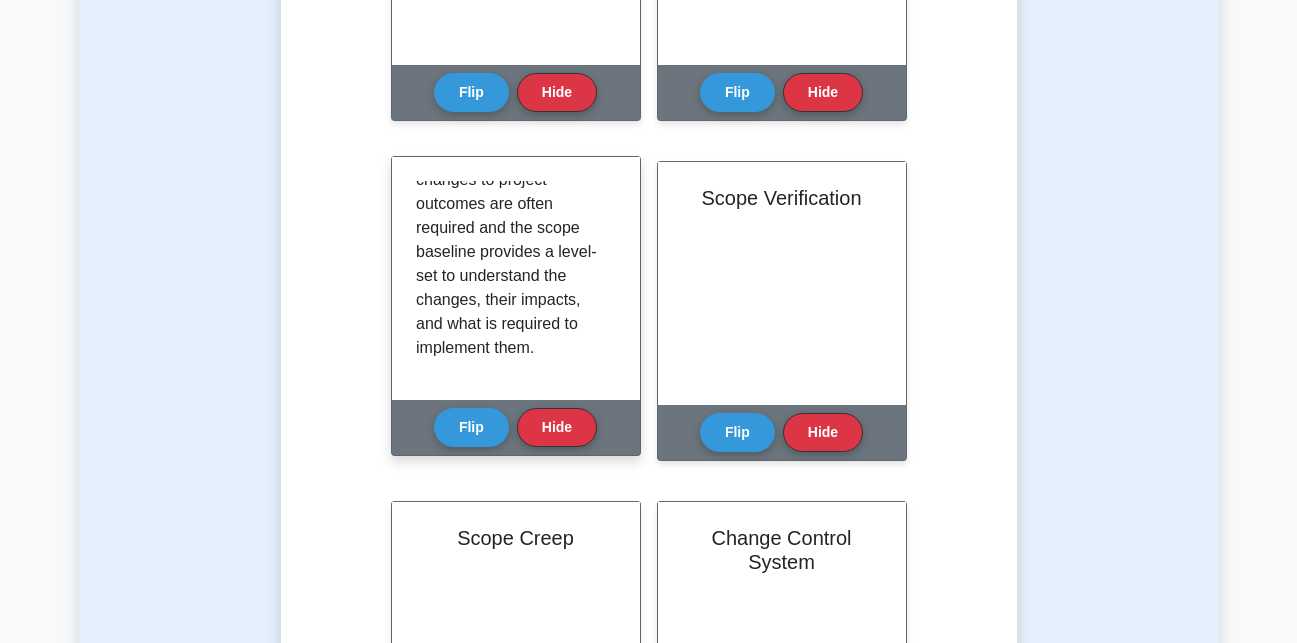 scroll, scrollTop: 0, scrollLeft: 0, axis: both 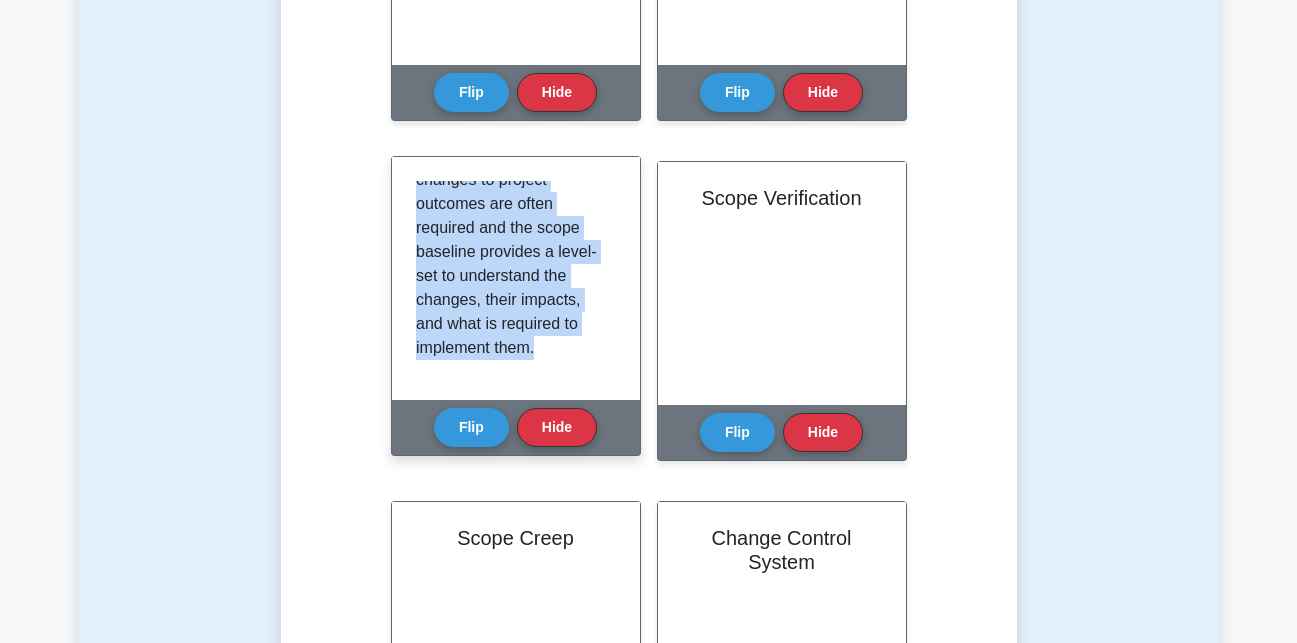 drag, startPoint x: 413, startPoint y: 187, endPoint x: 586, endPoint y: 368, distance: 250.37971 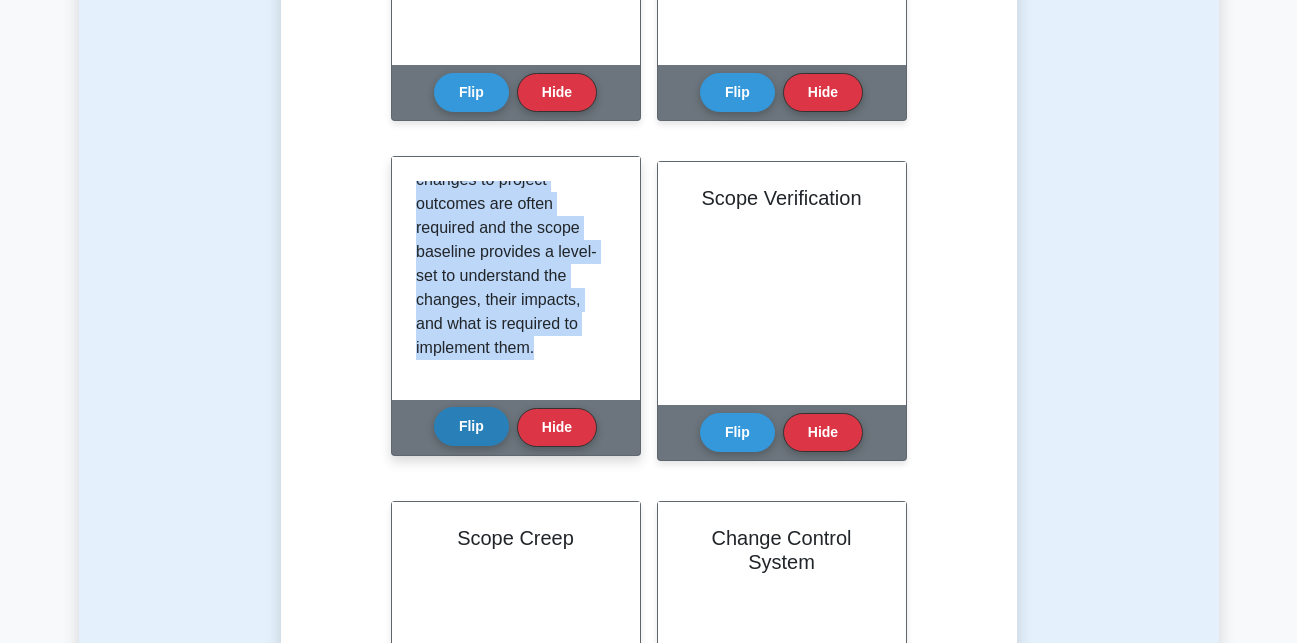 click on "Flip" at bounding box center (471, 426) 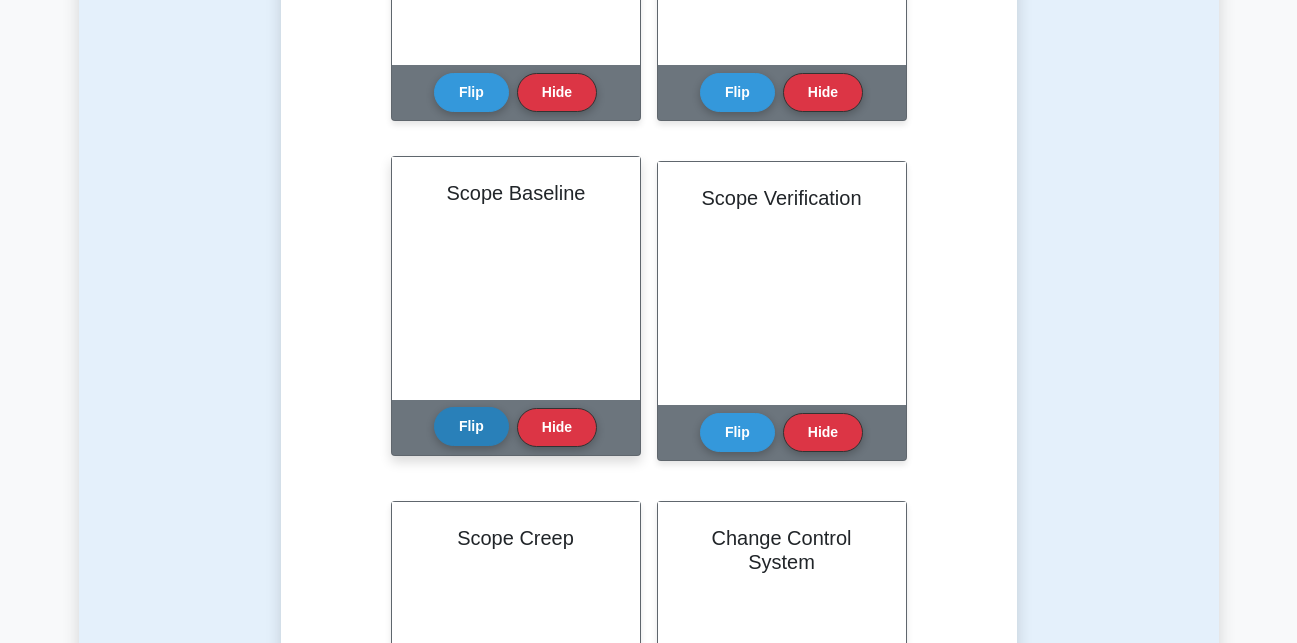 click on "Flip" at bounding box center (471, 426) 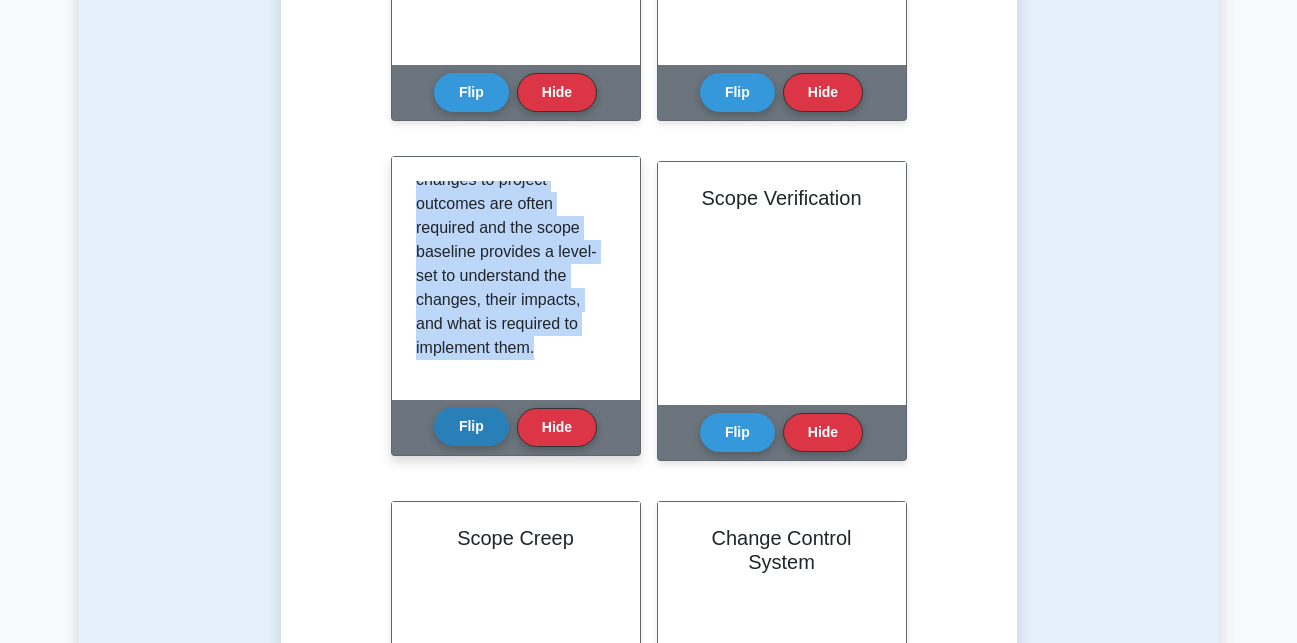 click on "Flip" at bounding box center [471, 426] 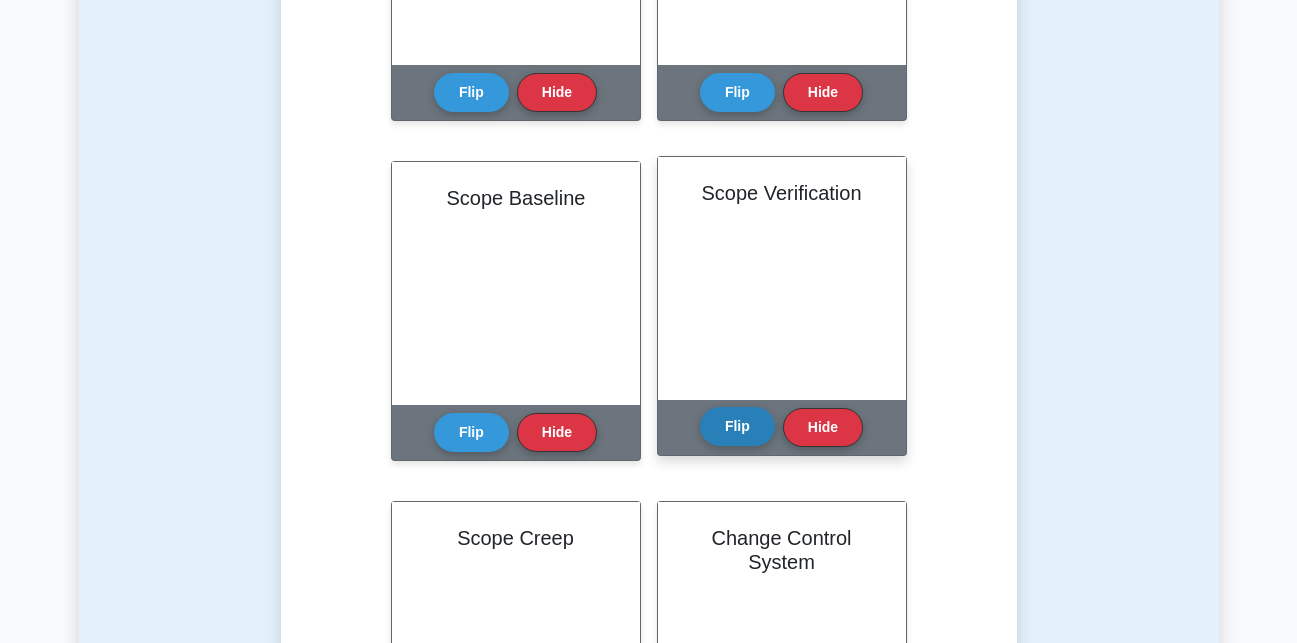 click on "Flip" at bounding box center [737, 426] 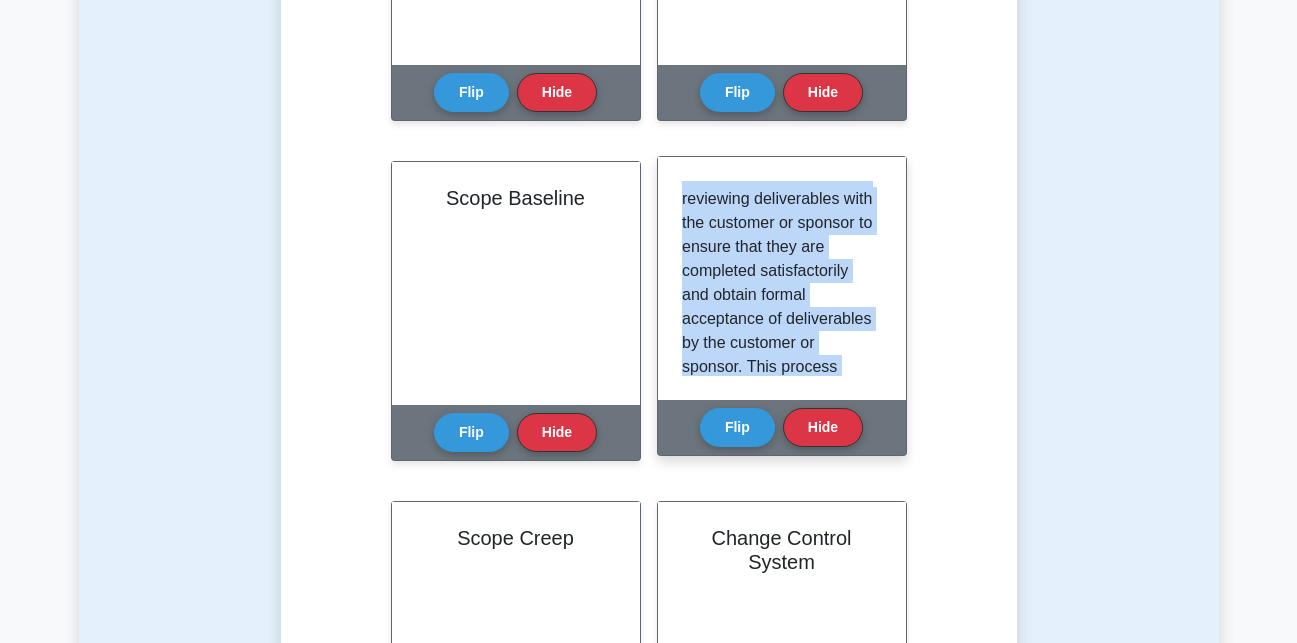 scroll, scrollTop: 301, scrollLeft: 0, axis: vertical 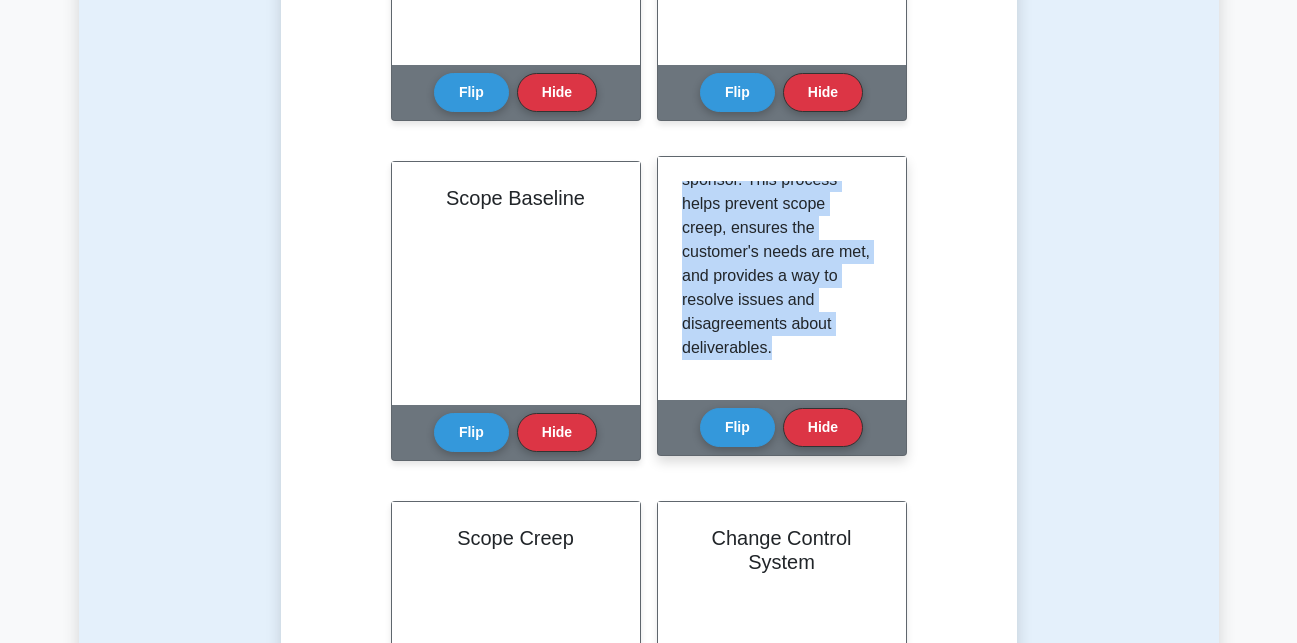 drag, startPoint x: 683, startPoint y: 193, endPoint x: 866, endPoint y: 375, distance: 258.09494 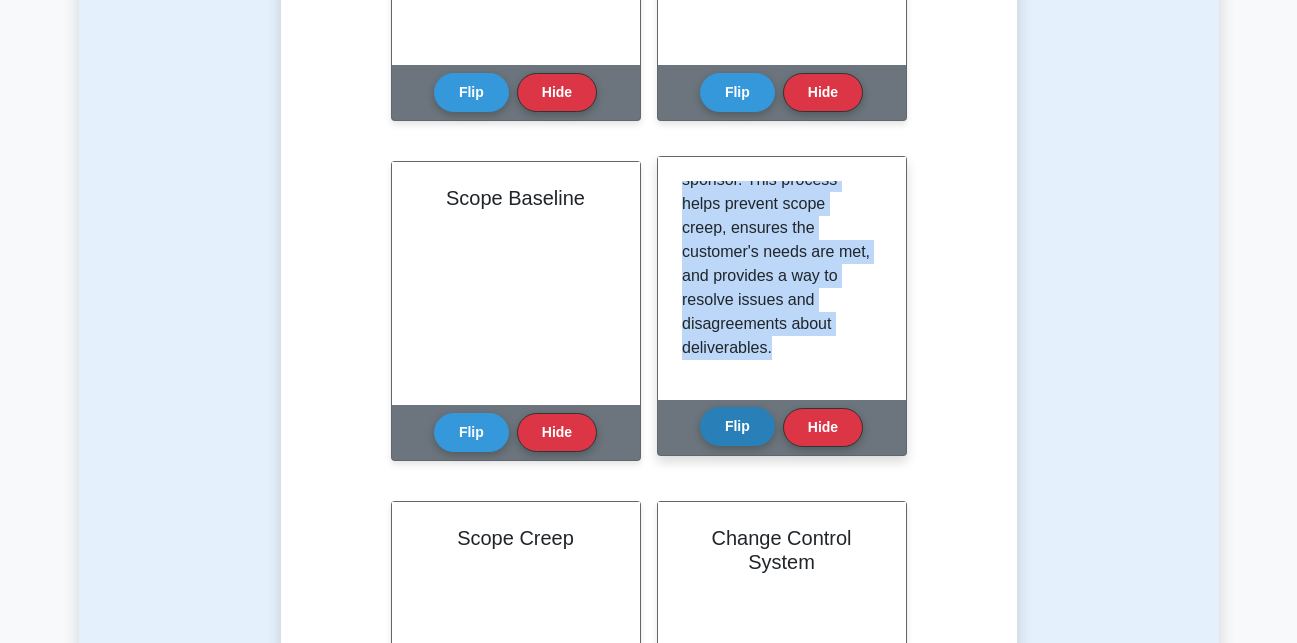 click on "Flip" at bounding box center [737, 426] 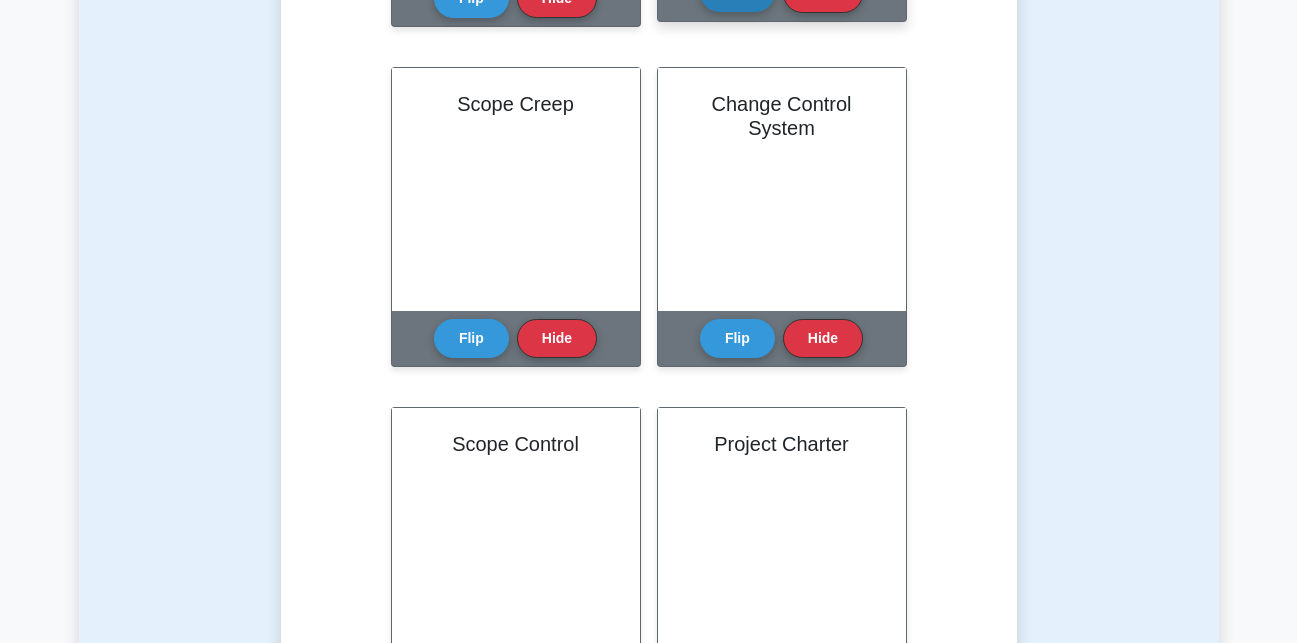 scroll, scrollTop: 1100, scrollLeft: 0, axis: vertical 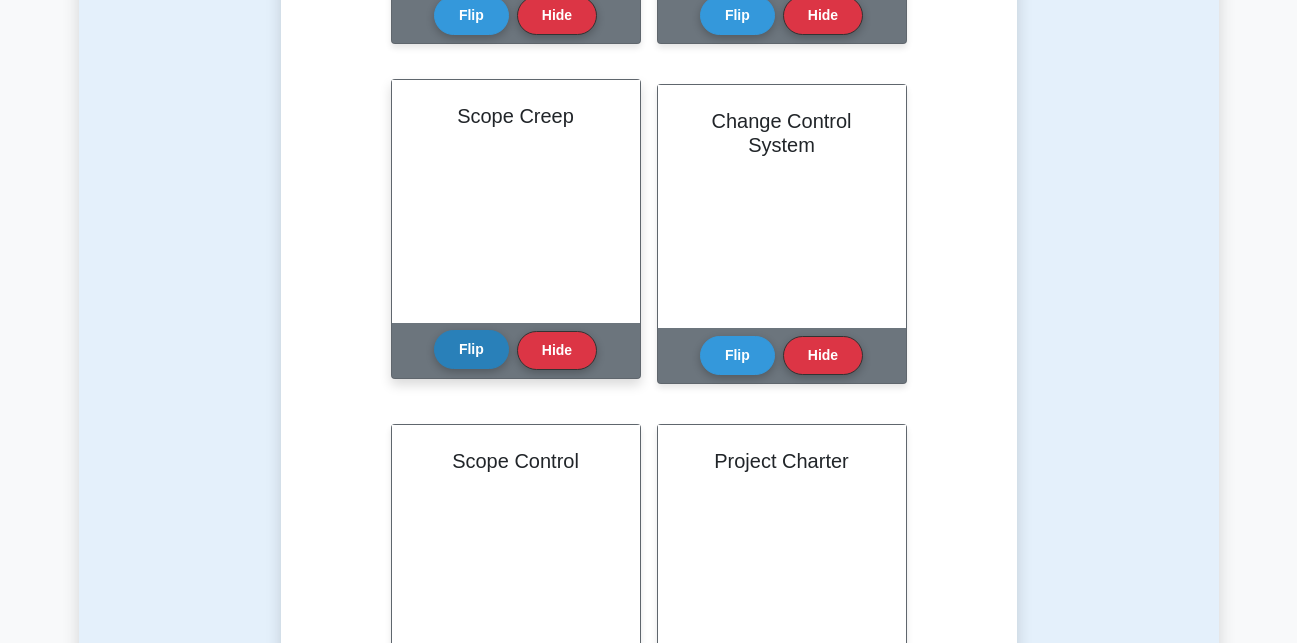 click on "Flip" at bounding box center (471, 349) 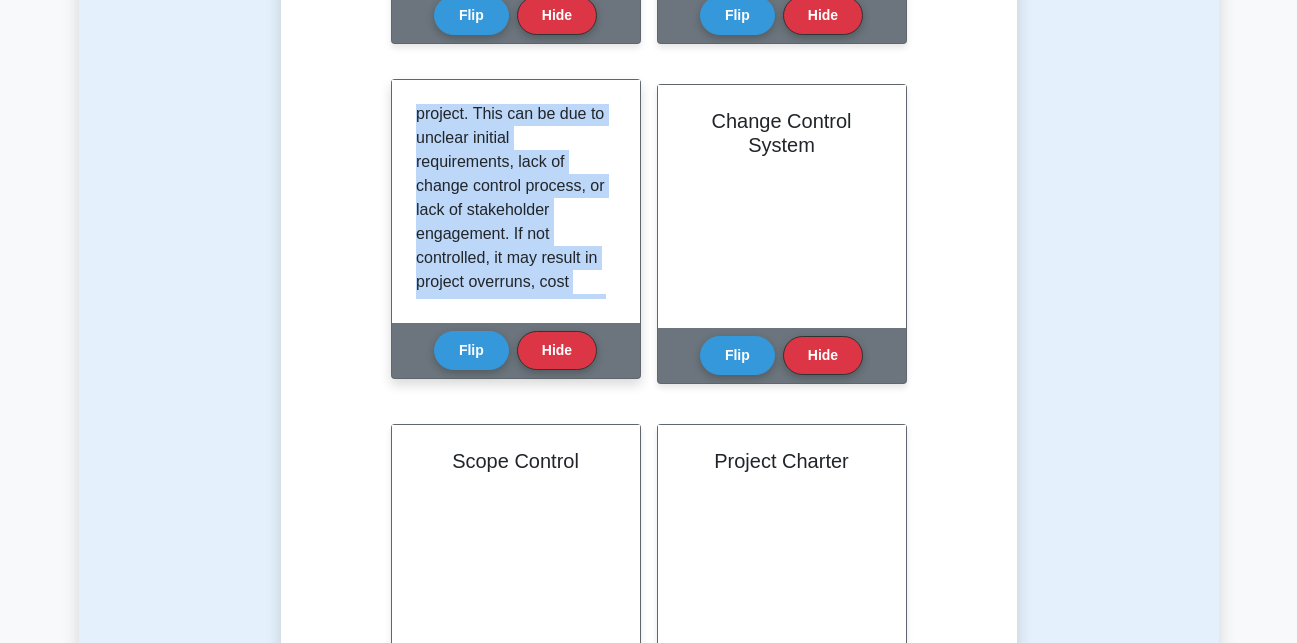 scroll, scrollTop: 397, scrollLeft: 0, axis: vertical 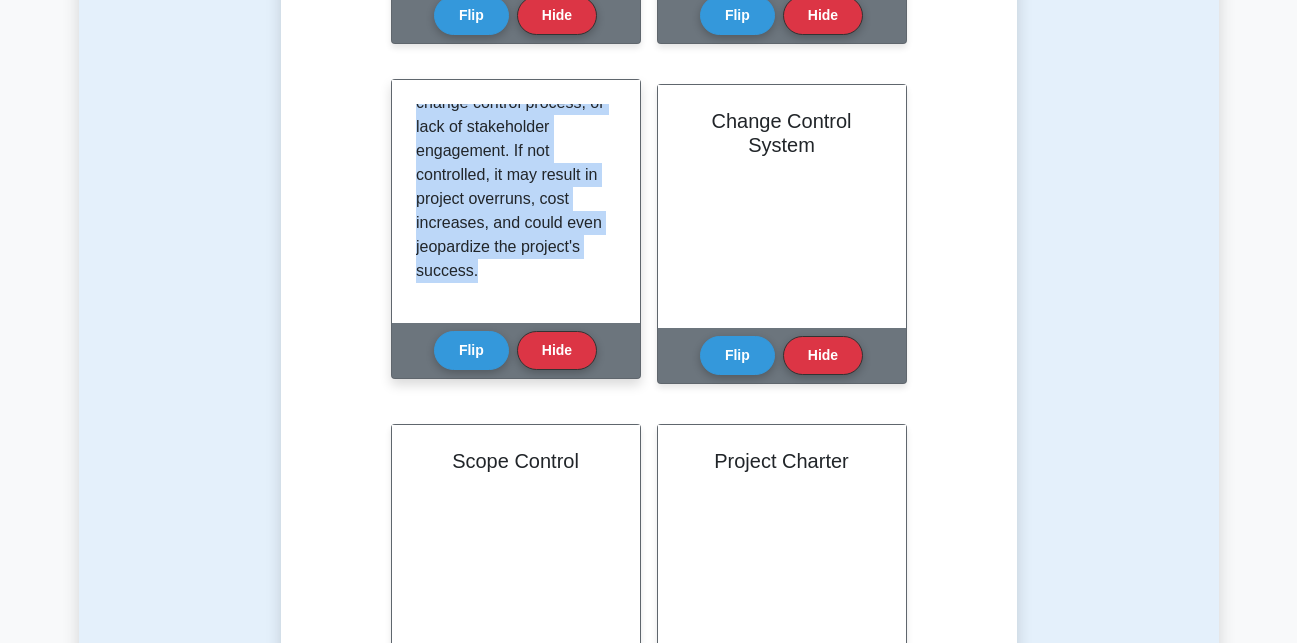 drag, startPoint x: 416, startPoint y: 108, endPoint x: 619, endPoint y: 294, distance: 275.3271 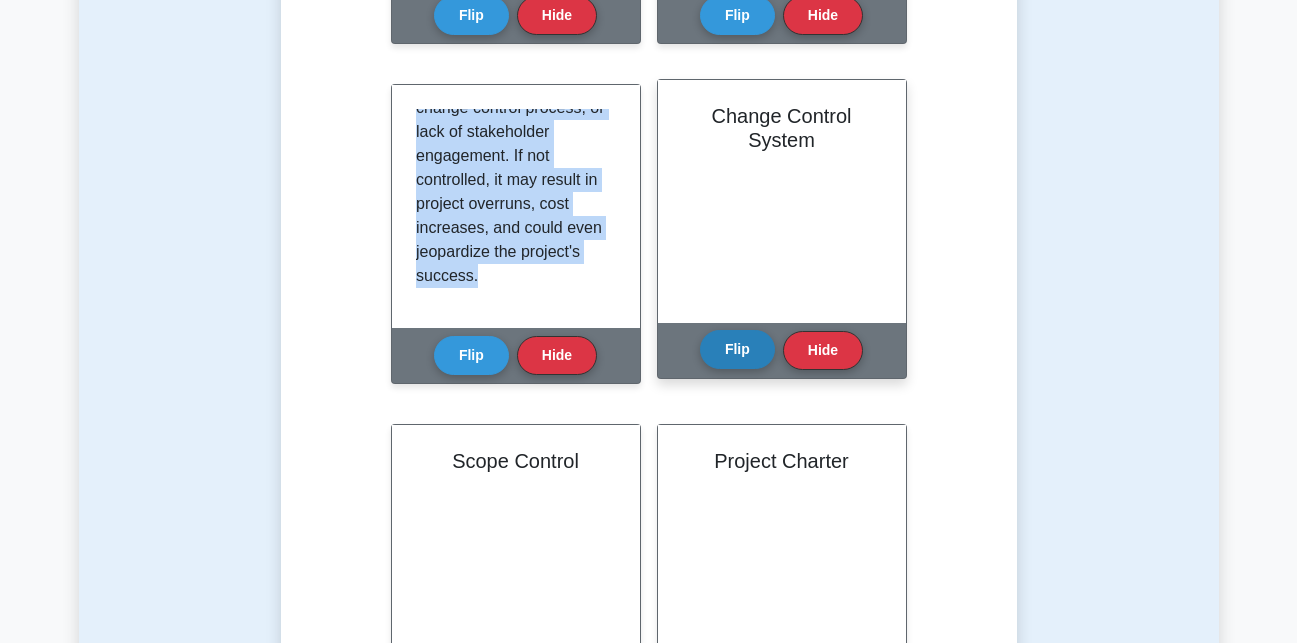 click on "Flip" at bounding box center [737, 349] 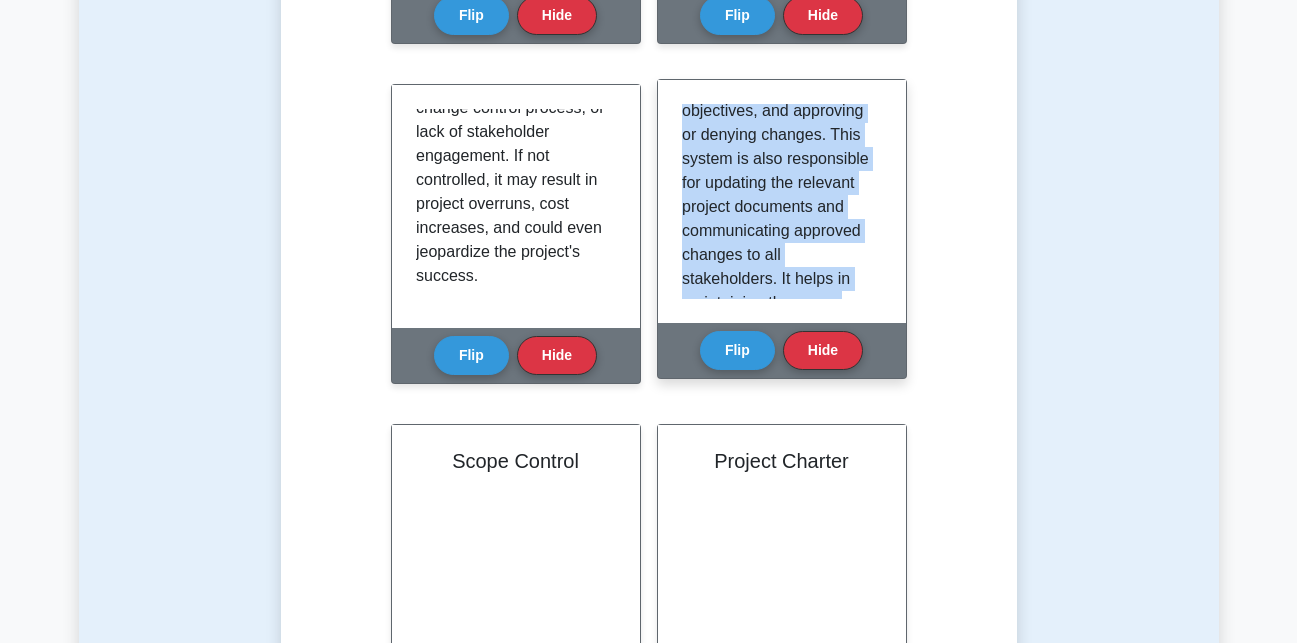 scroll, scrollTop: 493, scrollLeft: 0, axis: vertical 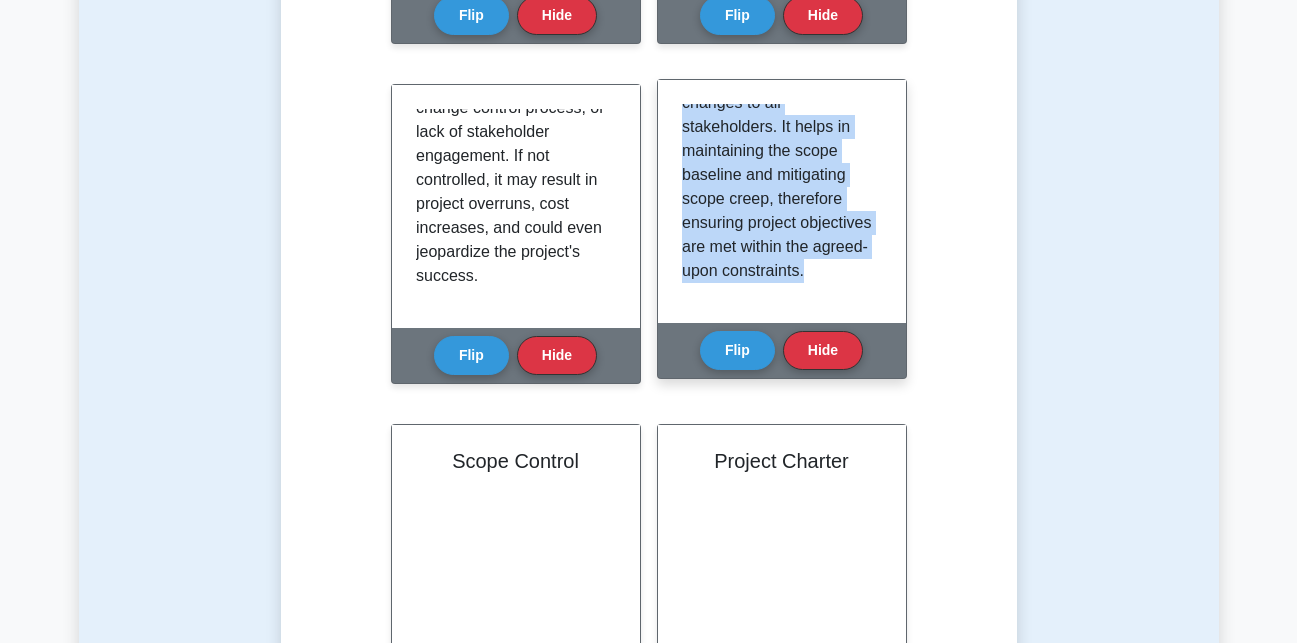 drag, startPoint x: 684, startPoint y: 110, endPoint x: 837, endPoint y: 321, distance: 260.63385 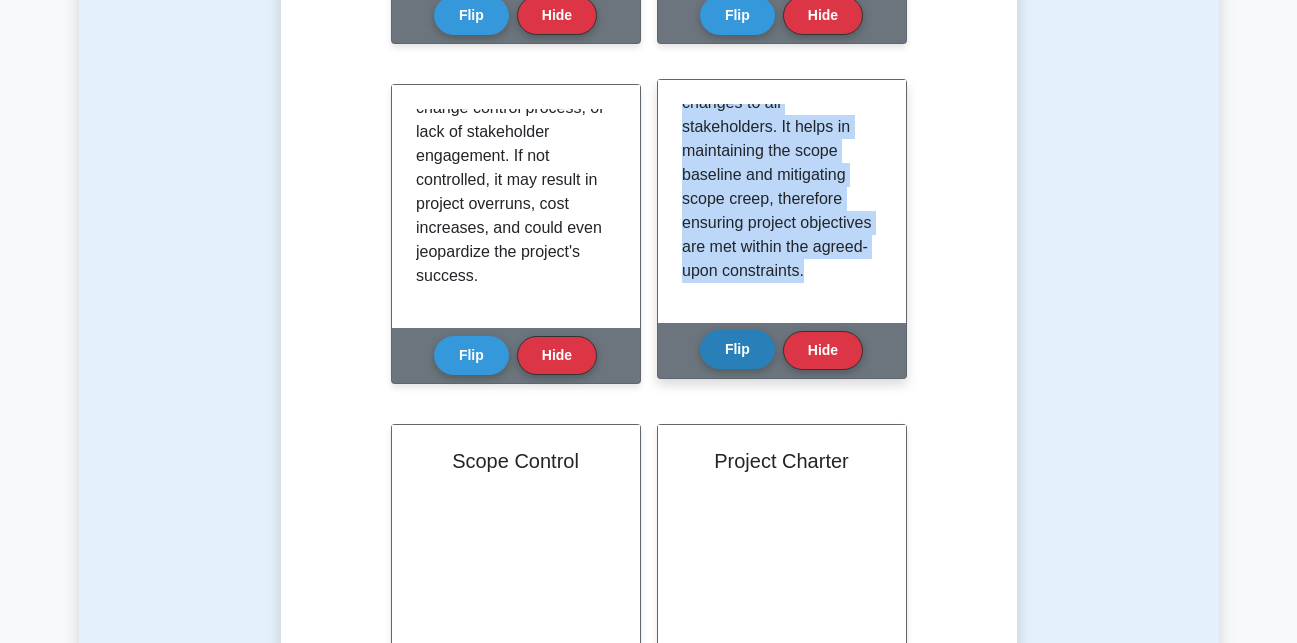 click on "Flip" at bounding box center [737, 349] 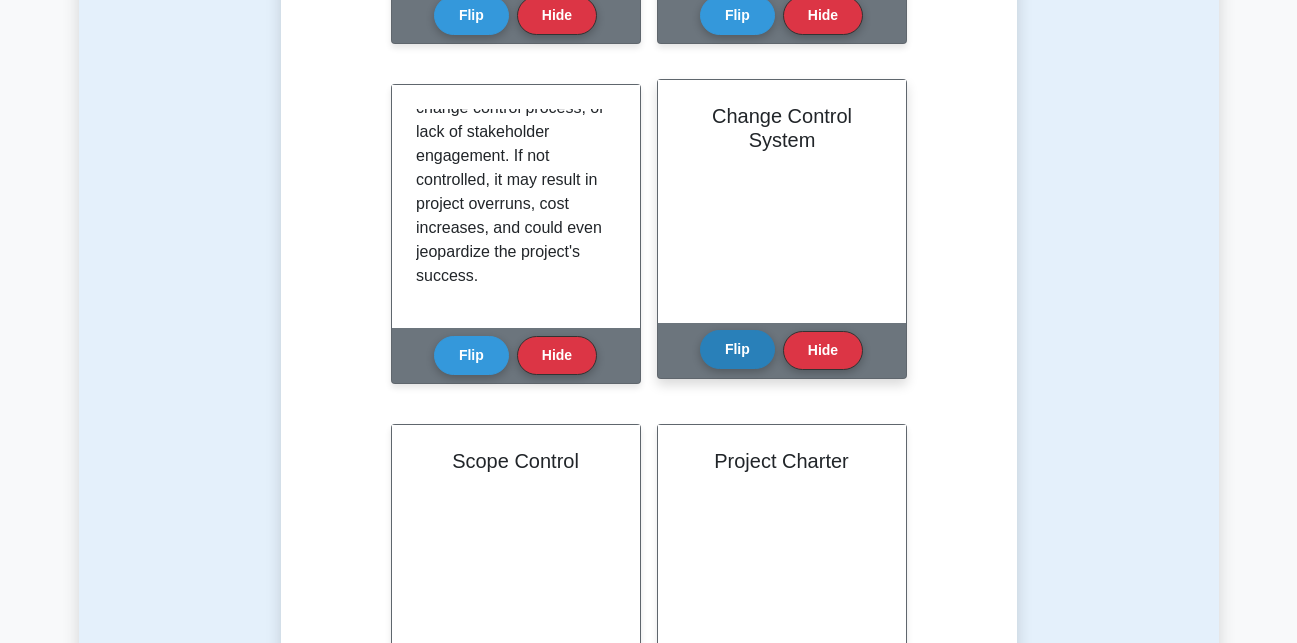 click on "Flip" at bounding box center [737, 349] 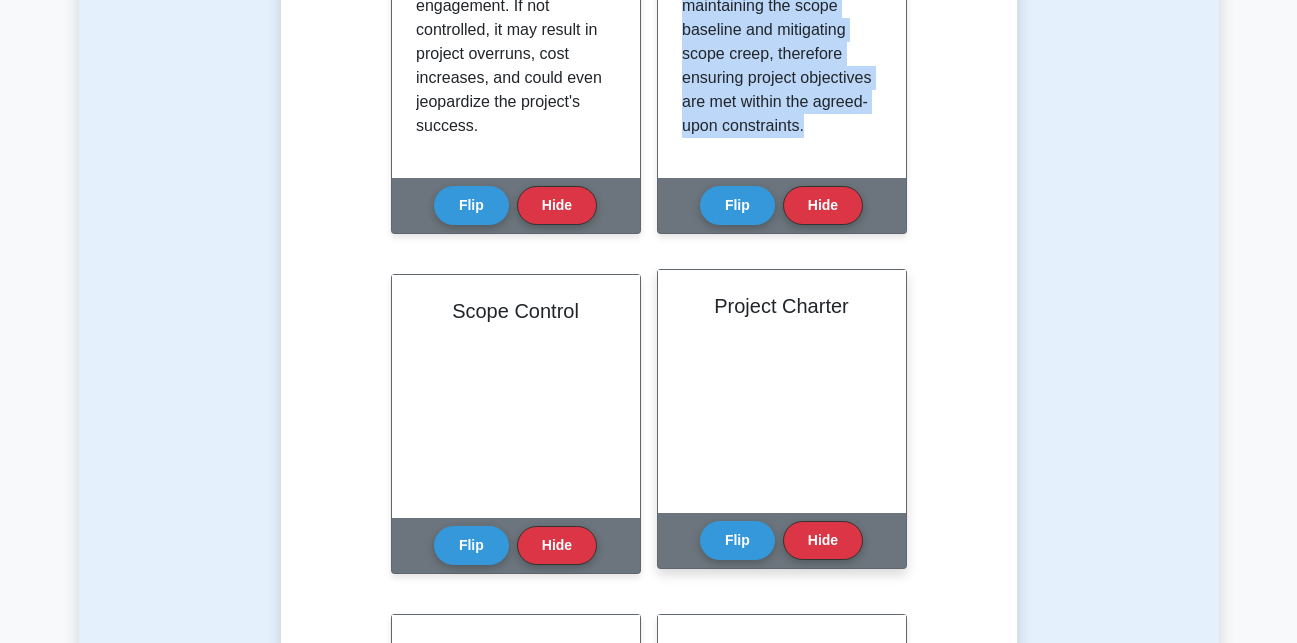 scroll, scrollTop: 1243, scrollLeft: 0, axis: vertical 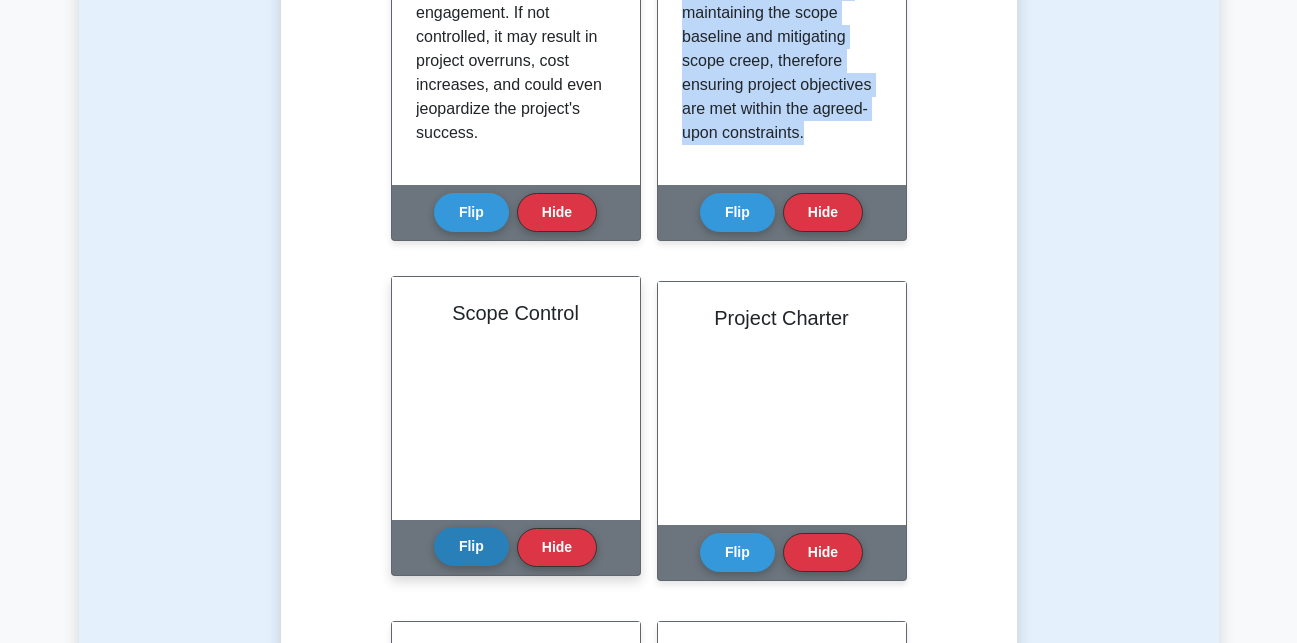 click on "Flip" at bounding box center (471, 546) 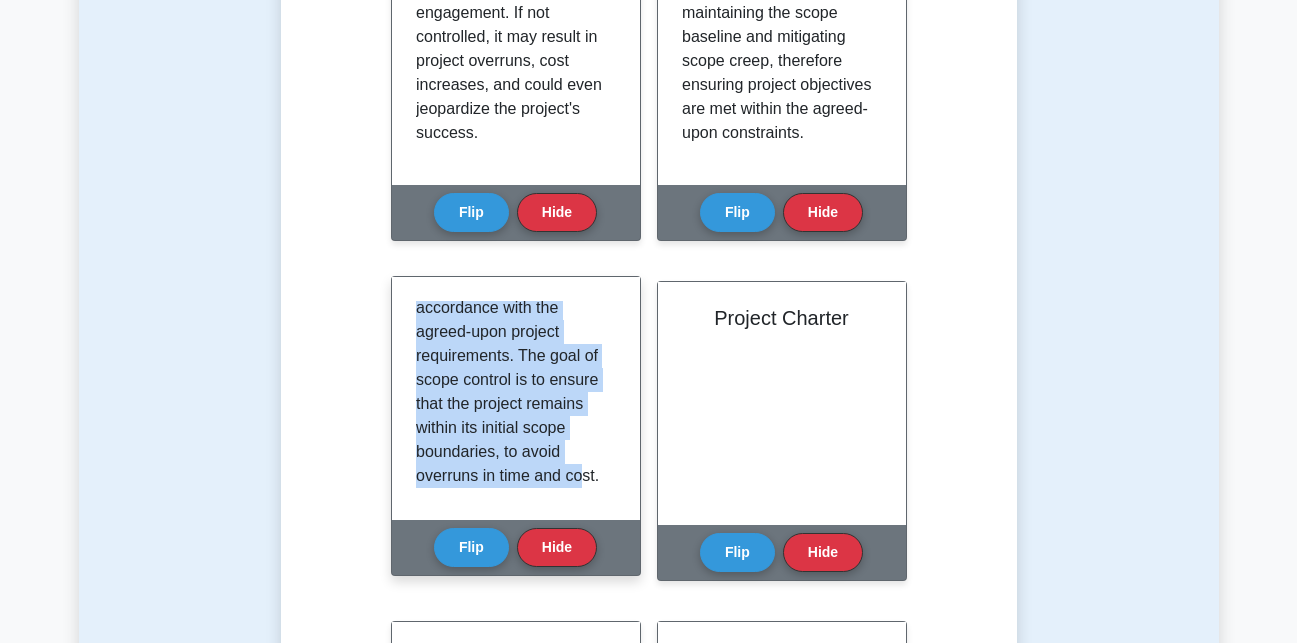 scroll, scrollTop: 421, scrollLeft: 0, axis: vertical 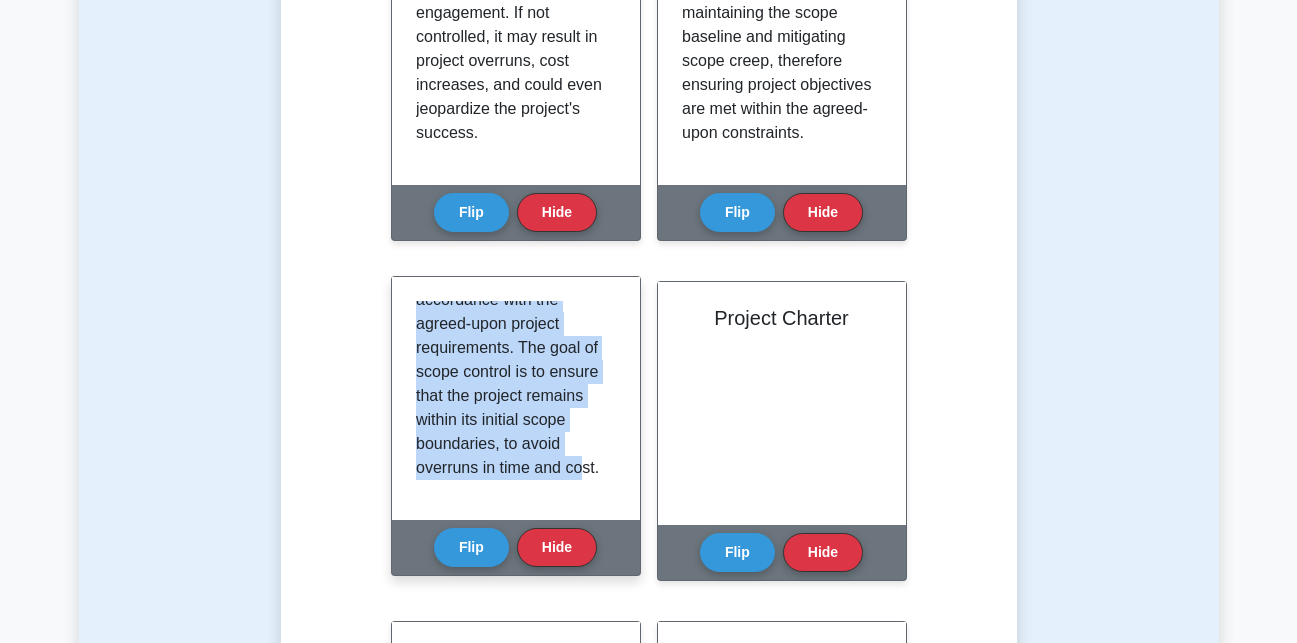 drag, startPoint x: 413, startPoint y: 313, endPoint x: 586, endPoint y: 507, distance: 259.93268 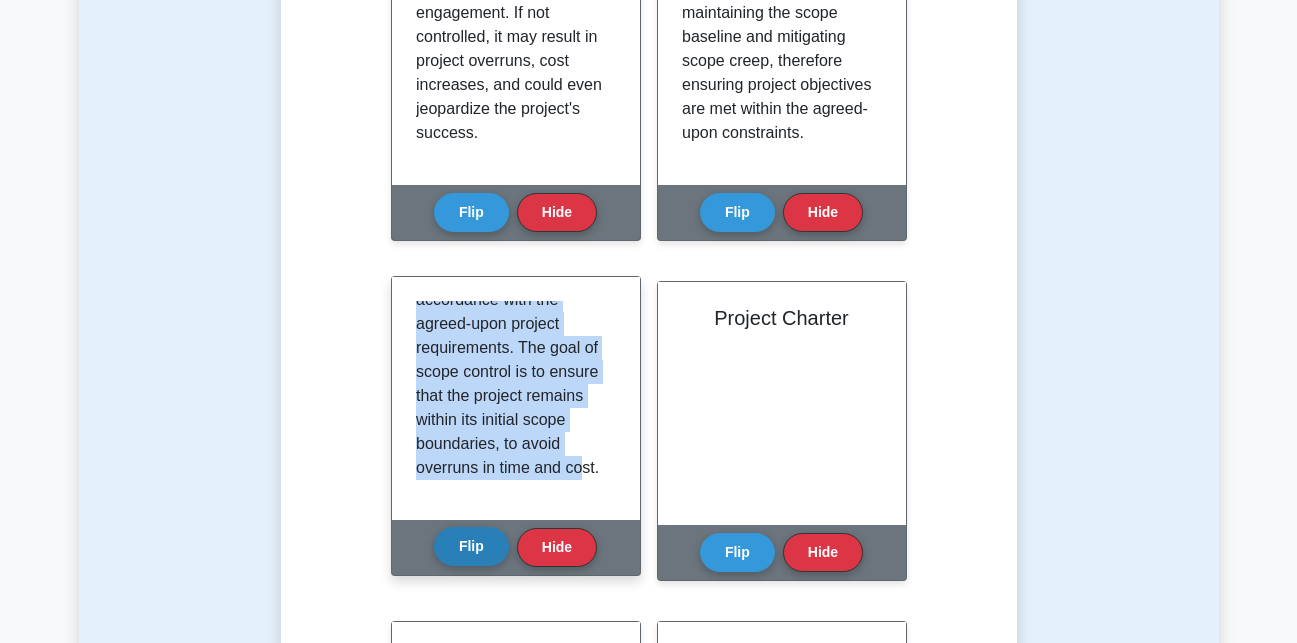 click on "Flip" at bounding box center [471, 546] 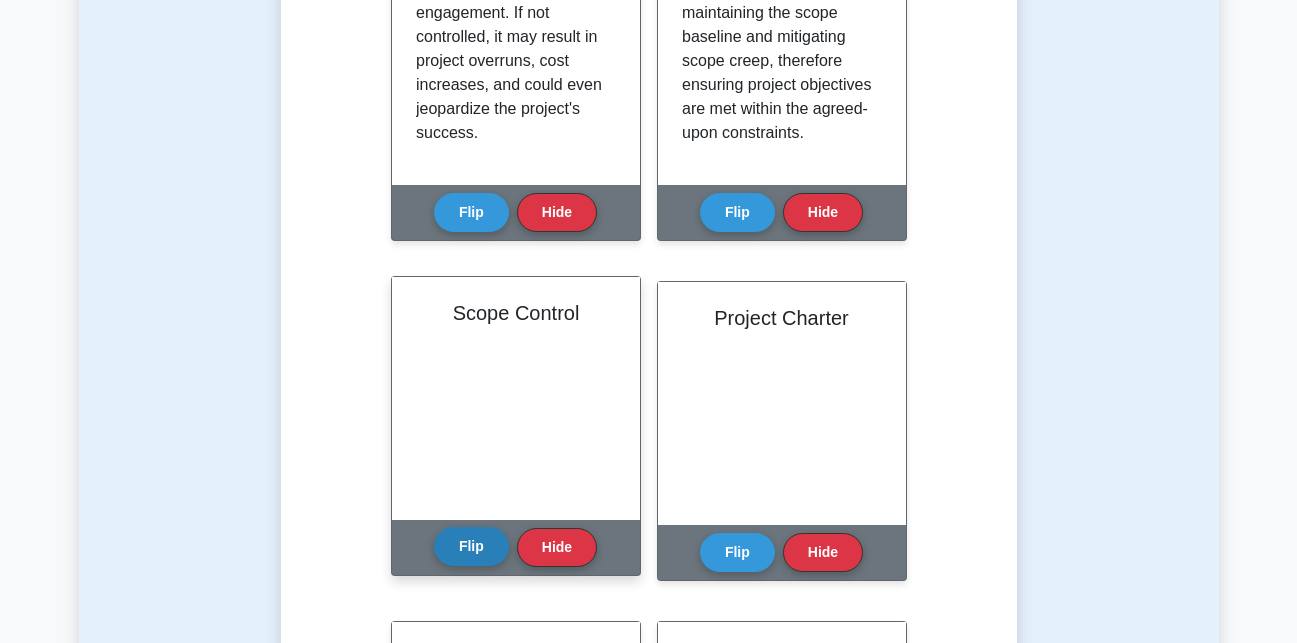 click on "Flip" at bounding box center [471, 546] 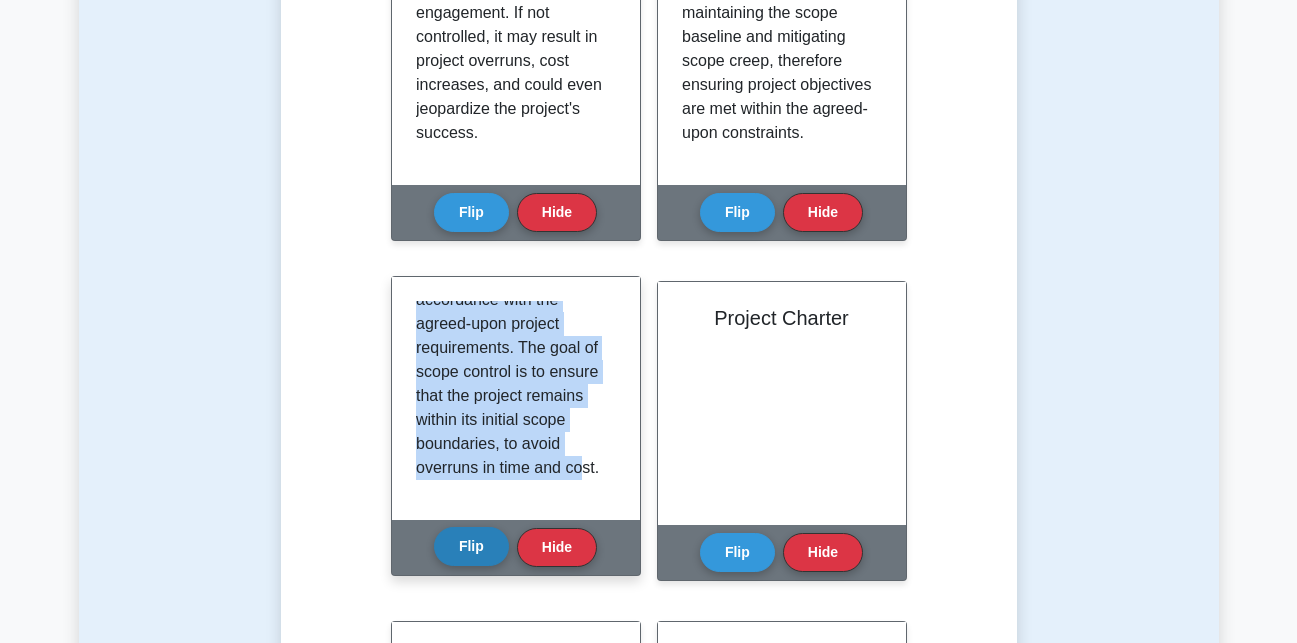 click on "Flip" at bounding box center (471, 546) 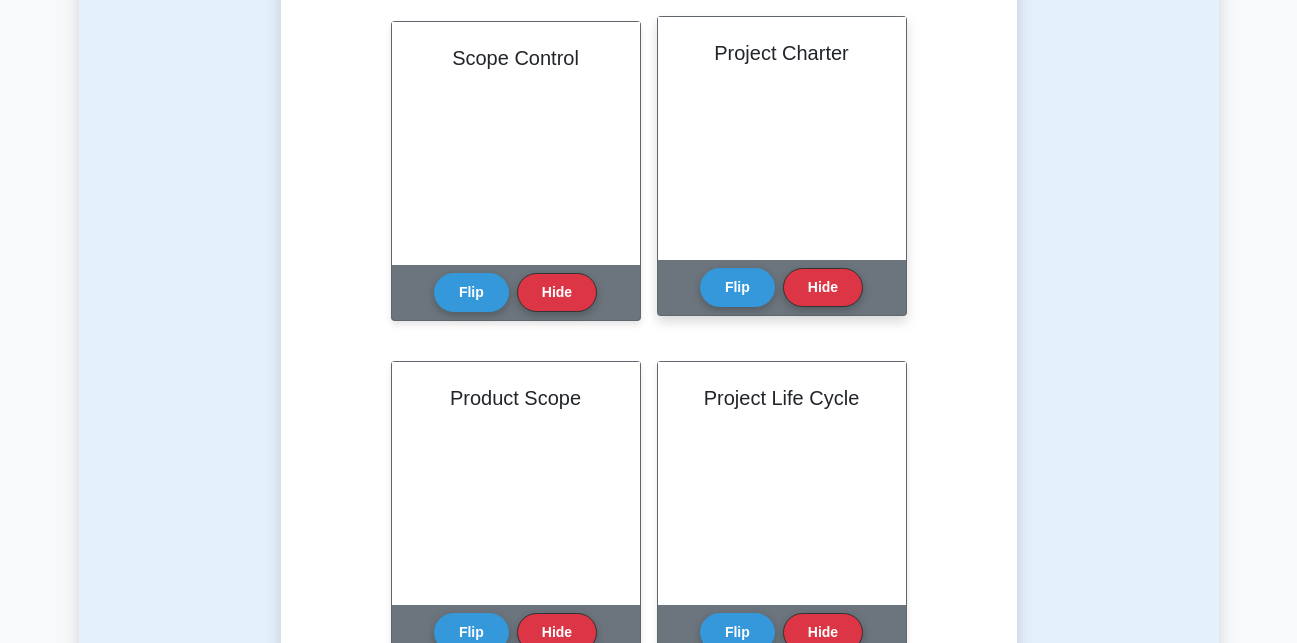 scroll, scrollTop: 1520, scrollLeft: 0, axis: vertical 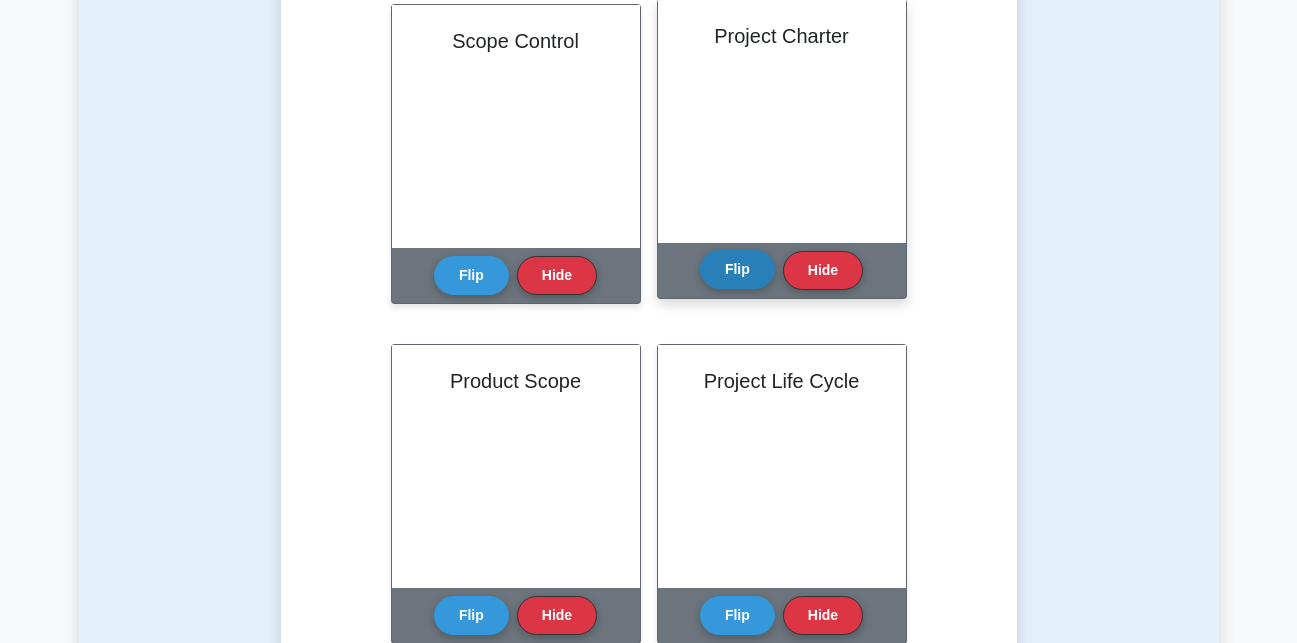 click on "Flip" at bounding box center (737, 269) 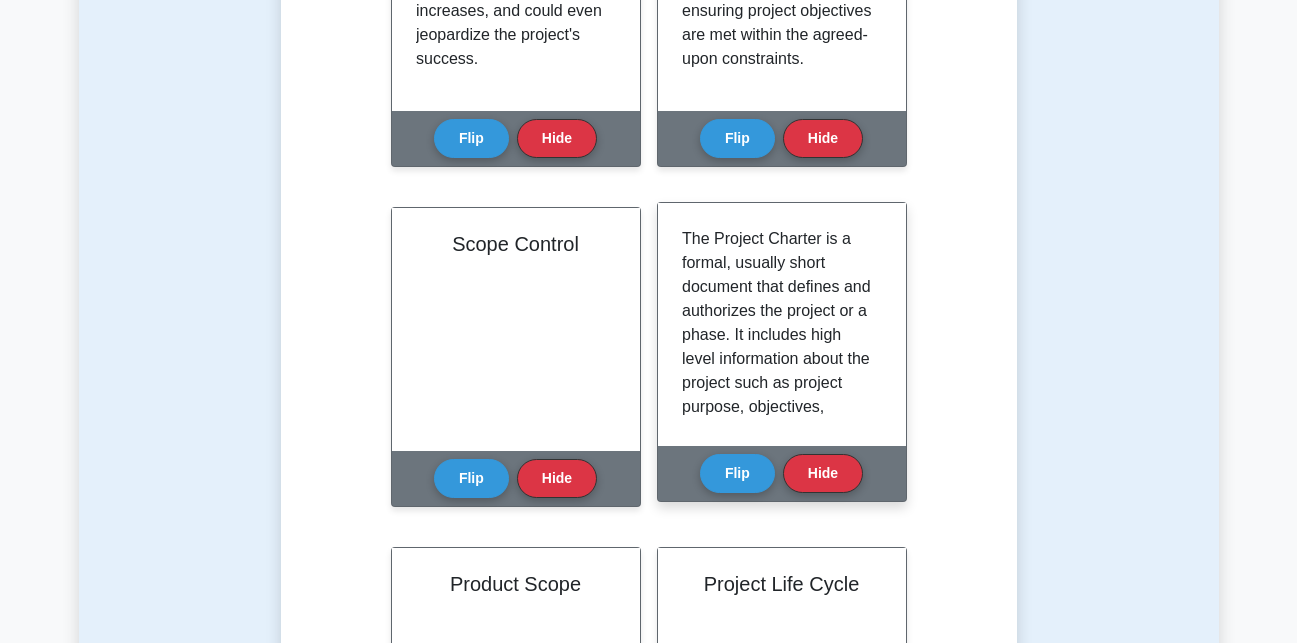scroll, scrollTop: 1313, scrollLeft: 0, axis: vertical 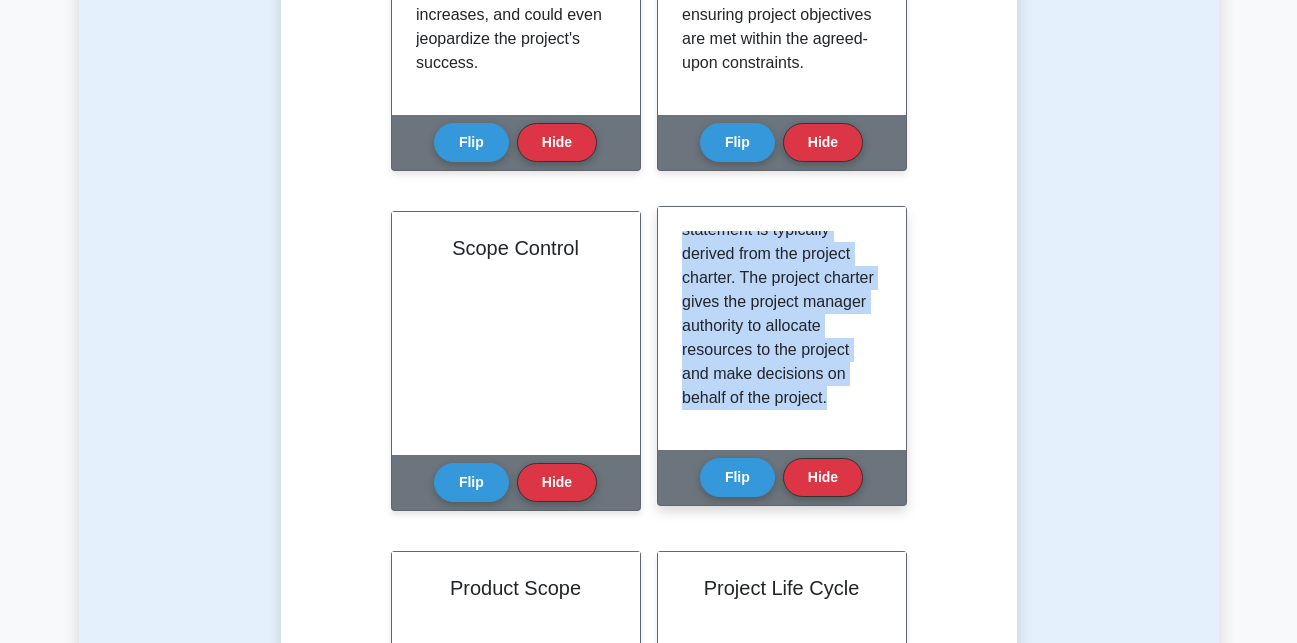 drag, startPoint x: 683, startPoint y: 237, endPoint x: 844, endPoint y: 427, distance: 249.04016 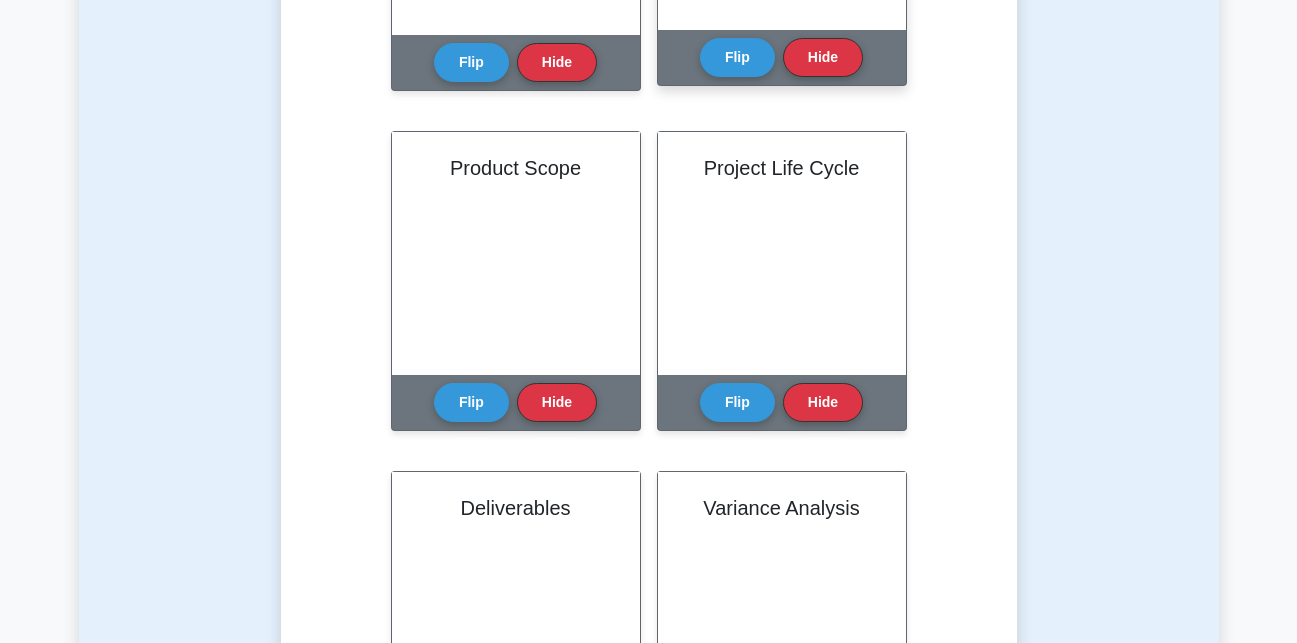 scroll, scrollTop: 1810, scrollLeft: 0, axis: vertical 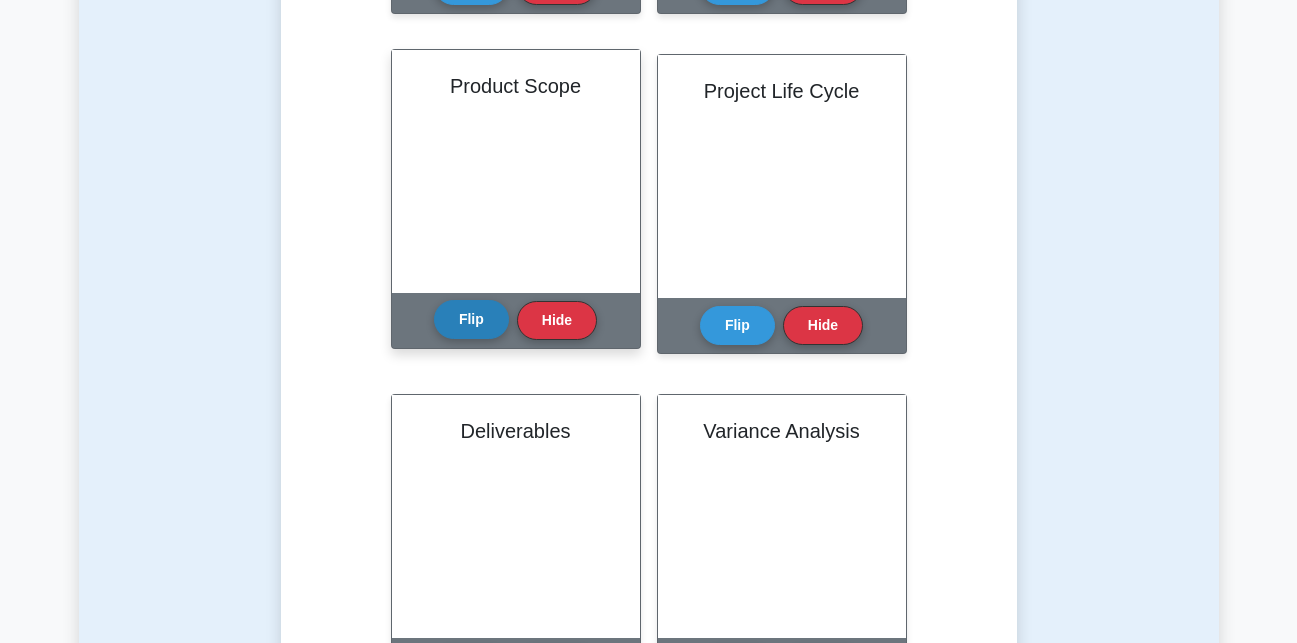 click on "Flip" at bounding box center (471, 319) 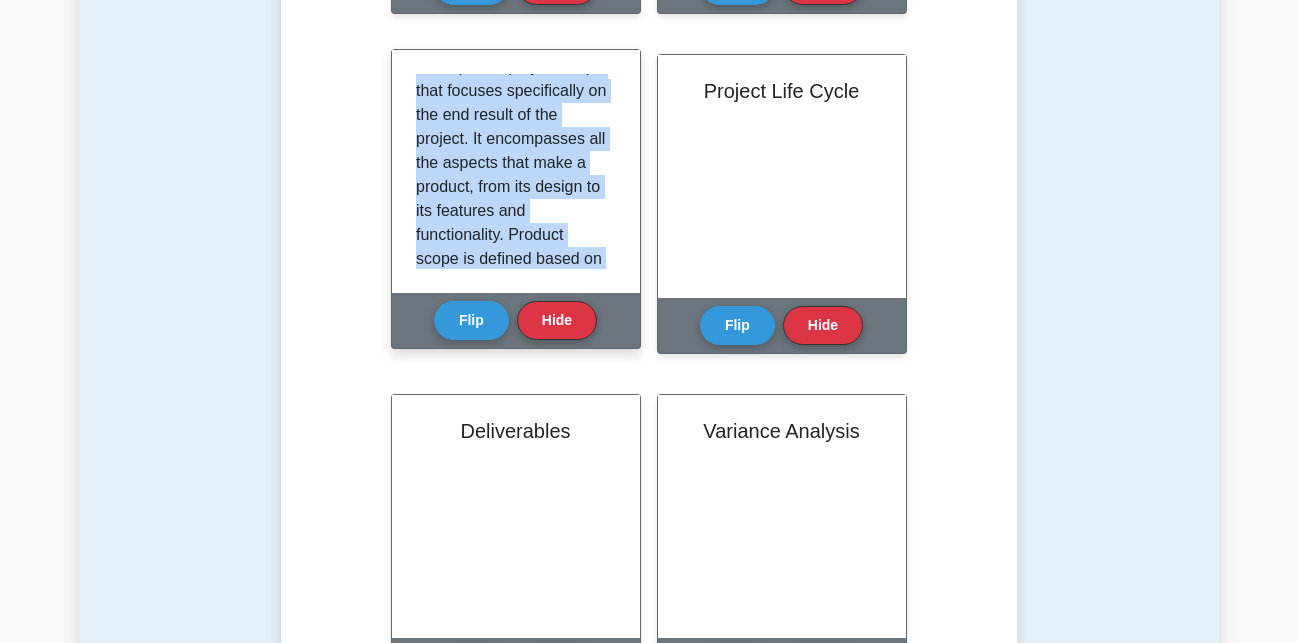 scroll, scrollTop: 421, scrollLeft: 0, axis: vertical 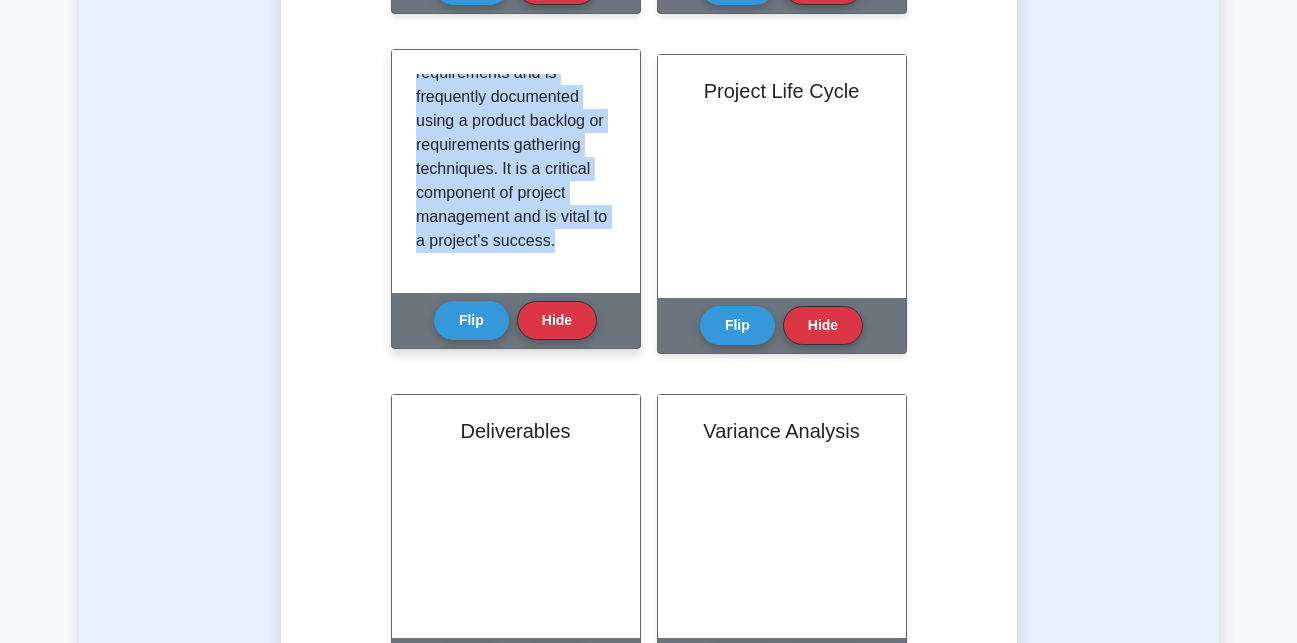 drag, startPoint x: 415, startPoint y: 86, endPoint x: 564, endPoint y: 271, distance: 237.54158 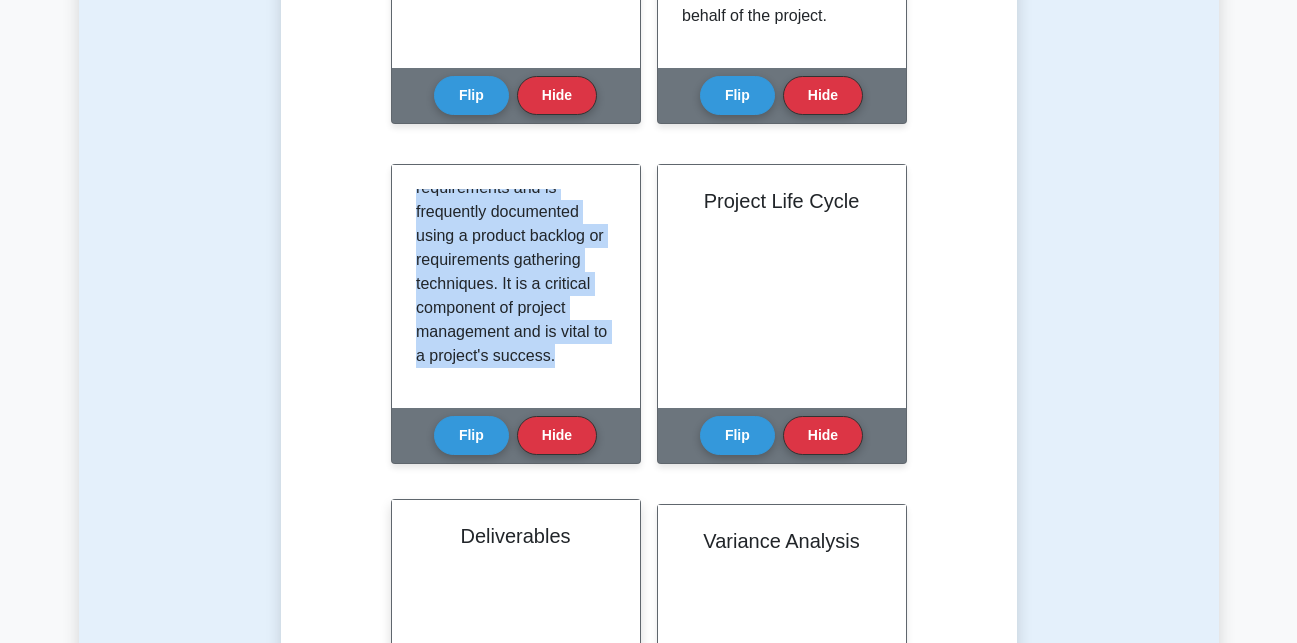 scroll, scrollTop: 1720, scrollLeft: 0, axis: vertical 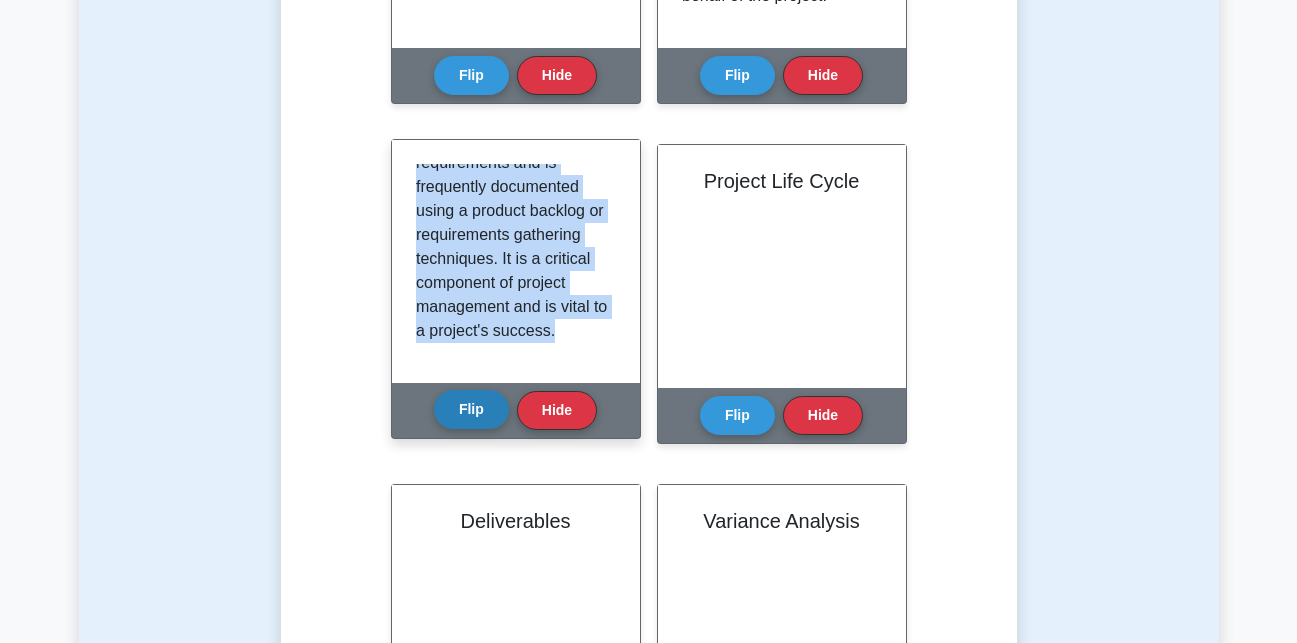 click on "Flip" at bounding box center (471, 409) 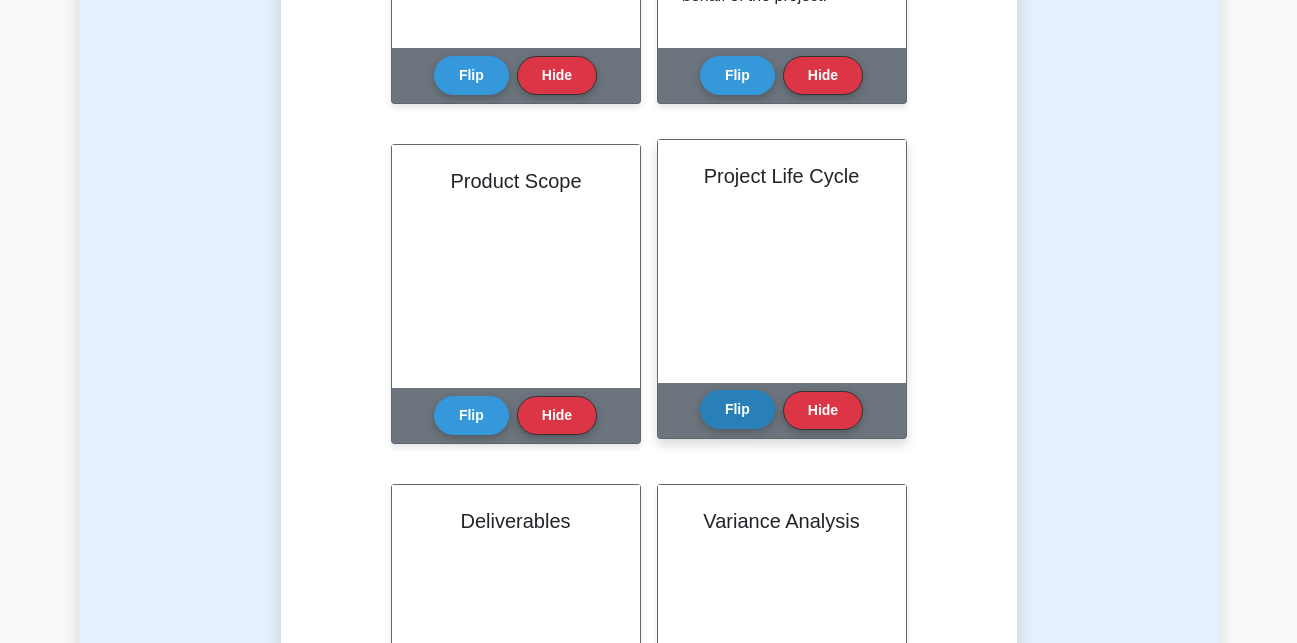 click on "Flip" at bounding box center (737, 409) 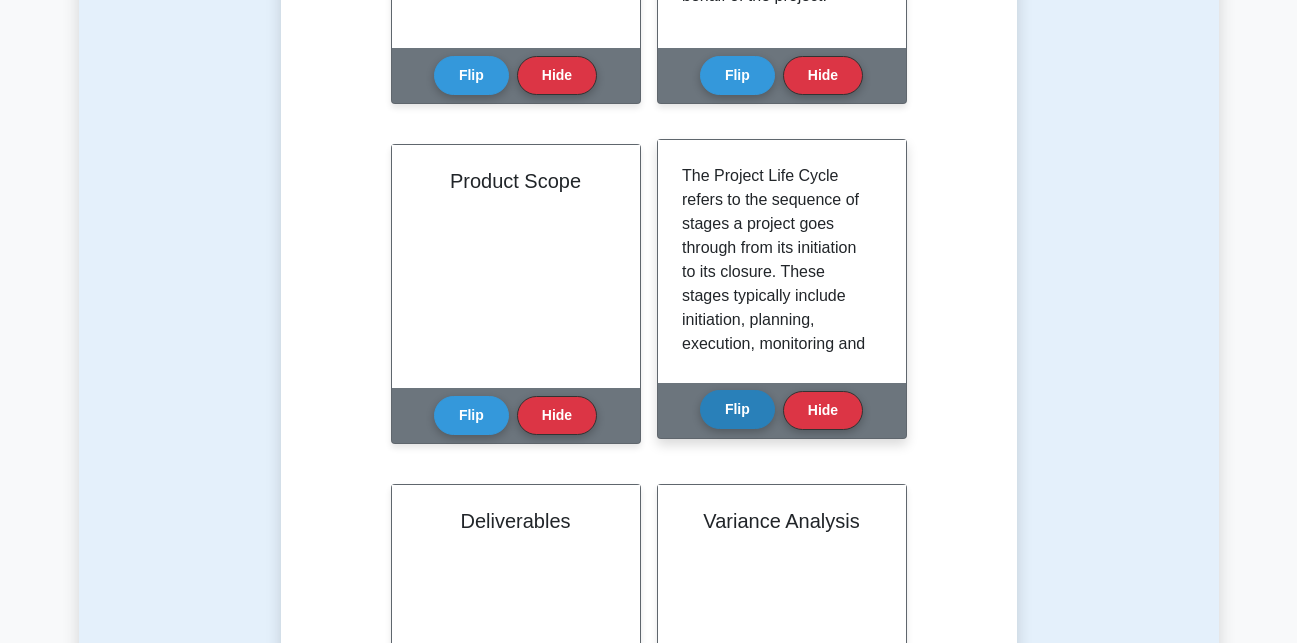 click on "Flip" at bounding box center (737, 409) 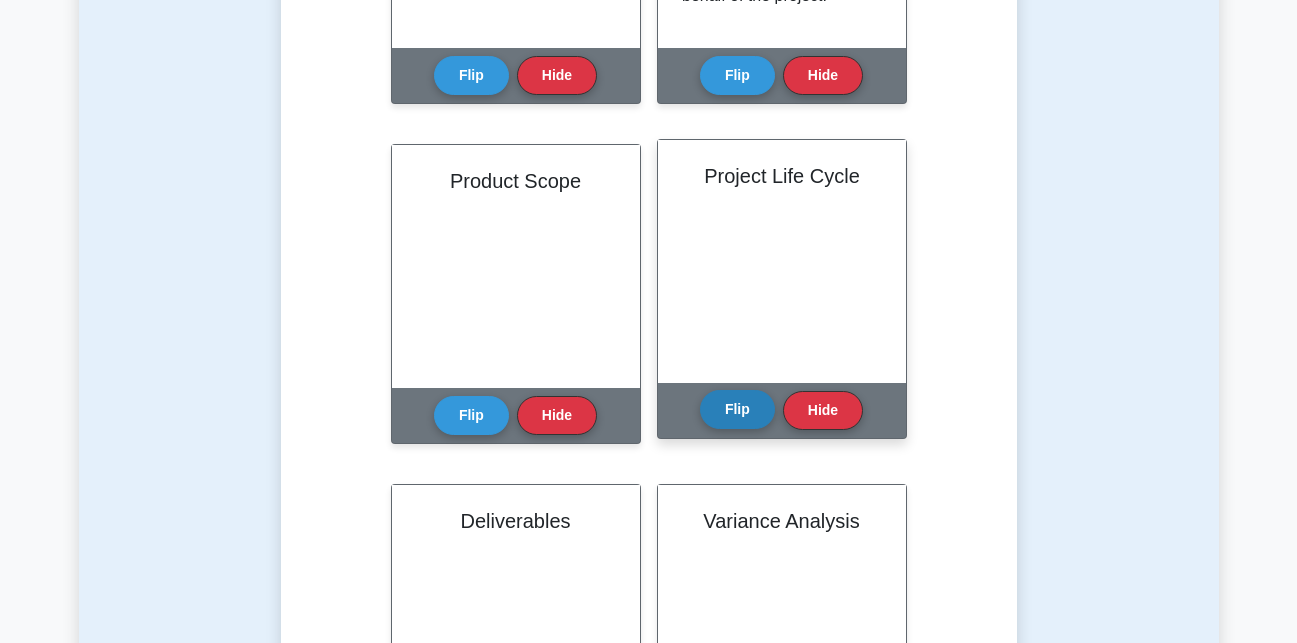 click on "Flip" at bounding box center [737, 409] 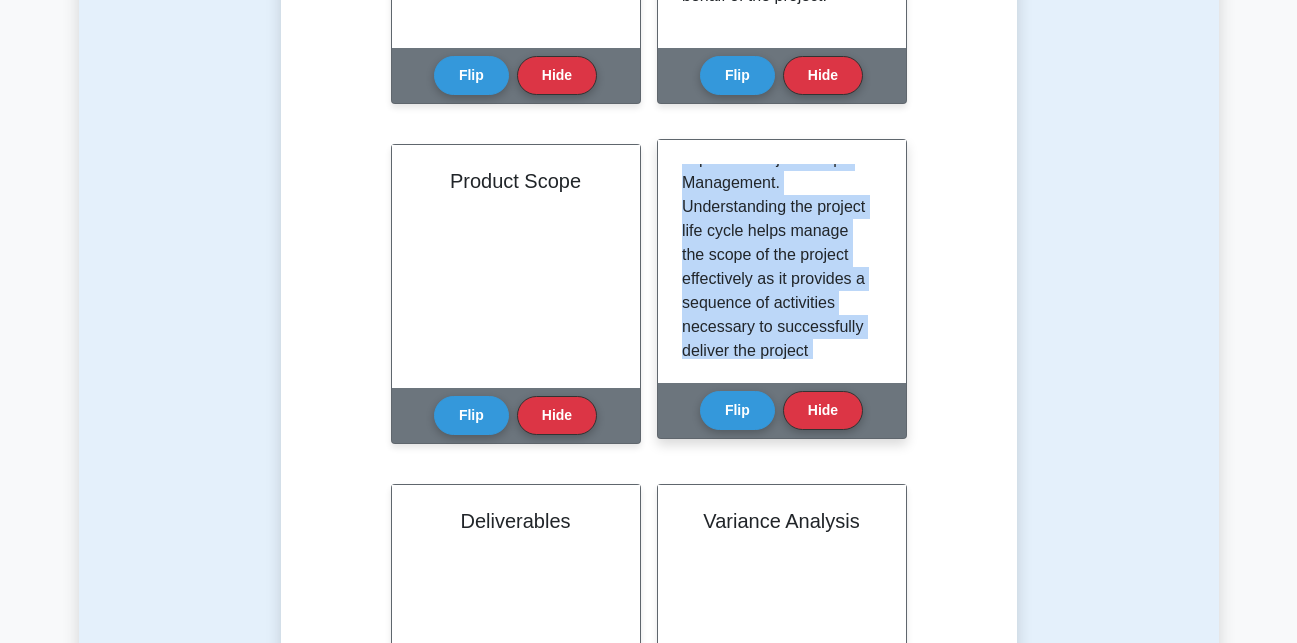 scroll, scrollTop: 397, scrollLeft: 0, axis: vertical 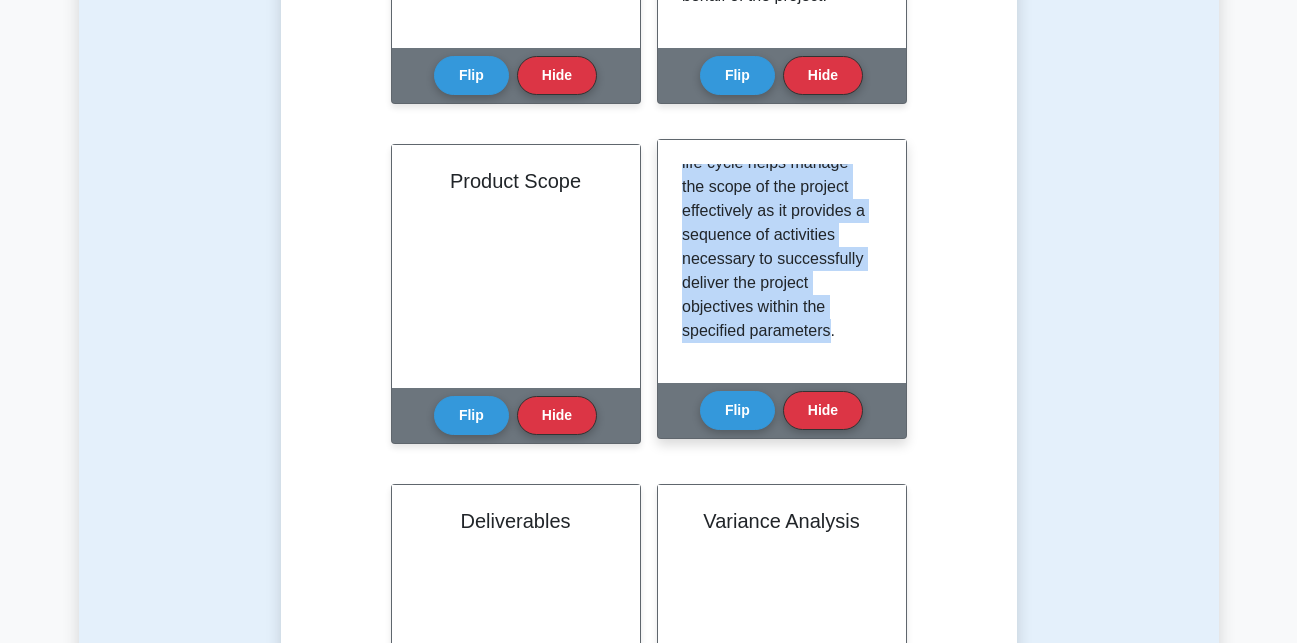 drag, startPoint x: 680, startPoint y: 171, endPoint x: 855, endPoint y: 352, distance: 251.76576 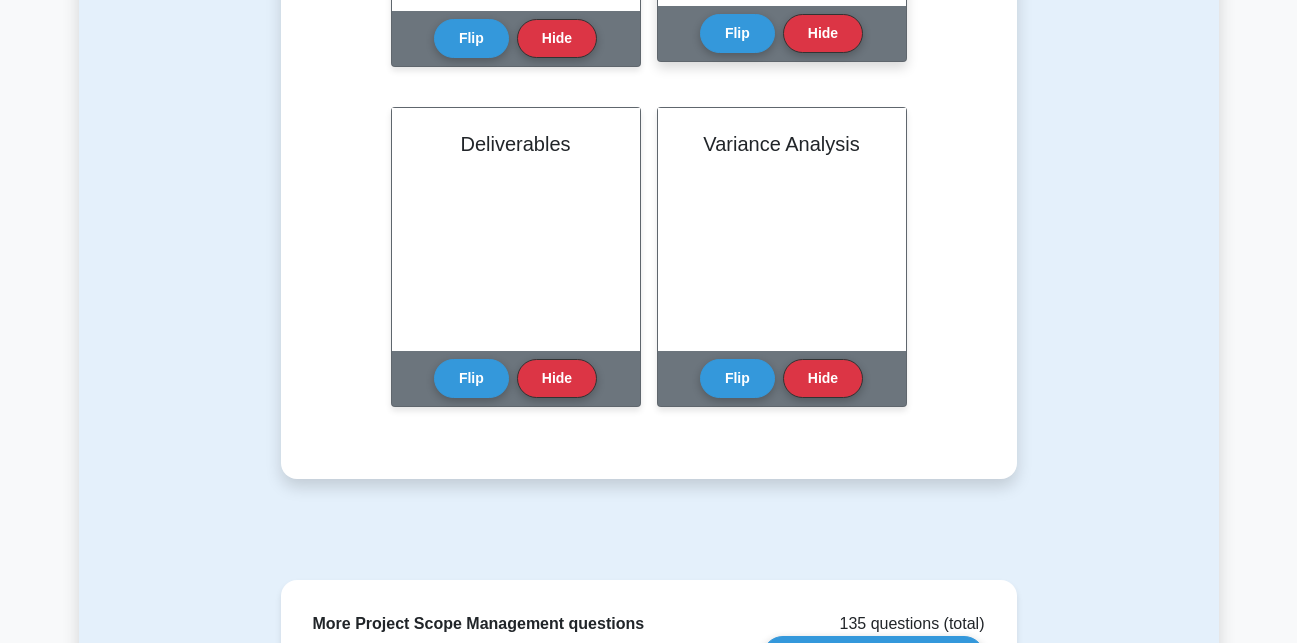scroll, scrollTop: 2100, scrollLeft: 0, axis: vertical 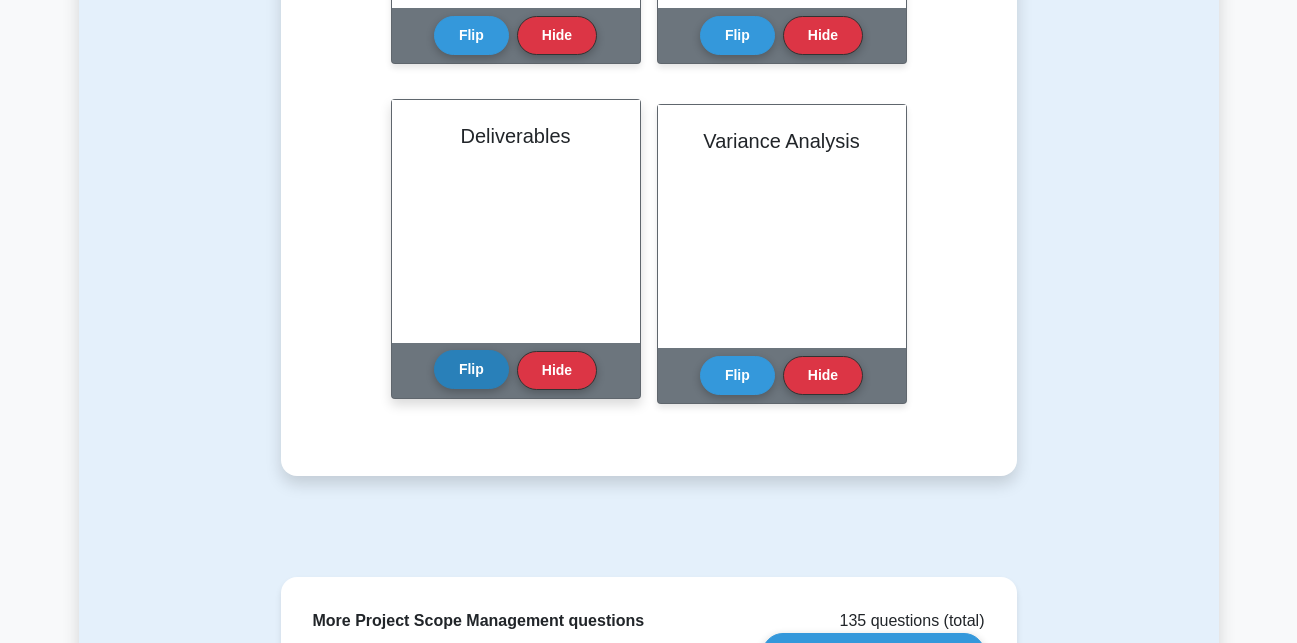 click on "Flip" at bounding box center (471, 369) 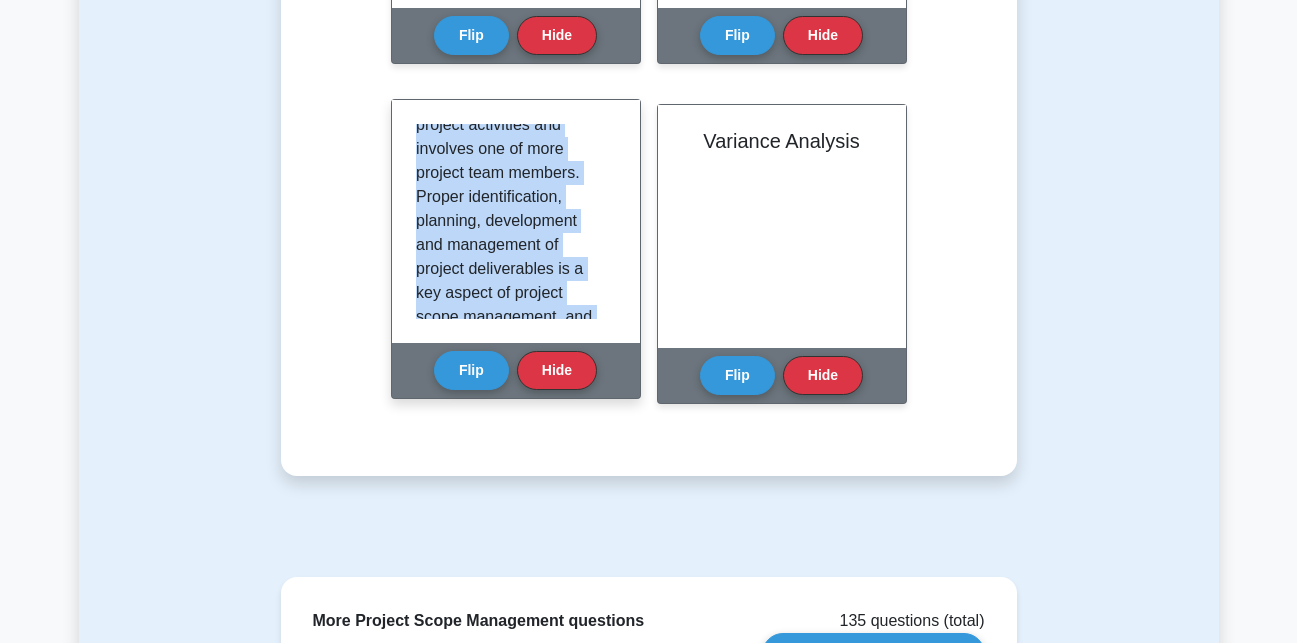 scroll, scrollTop: 421, scrollLeft: 0, axis: vertical 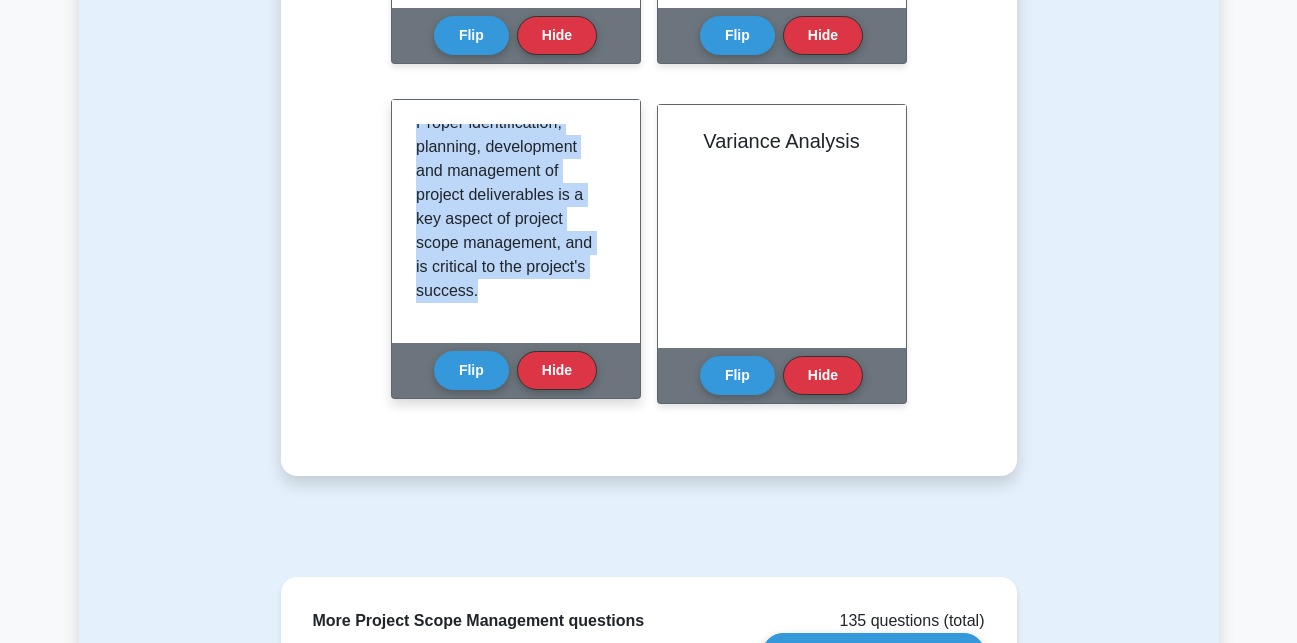 drag, startPoint x: 418, startPoint y: 134, endPoint x: 572, endPoint y: 322, distance: 243.02263 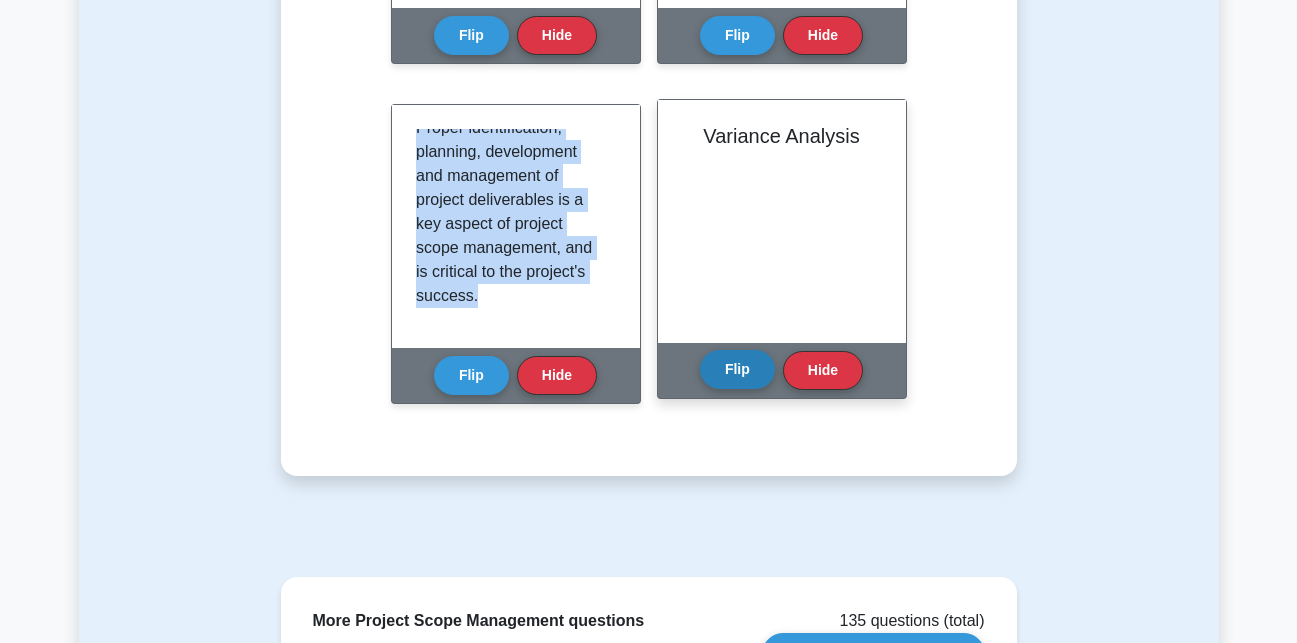 click on "Flip" at bounding box center (737, 369) 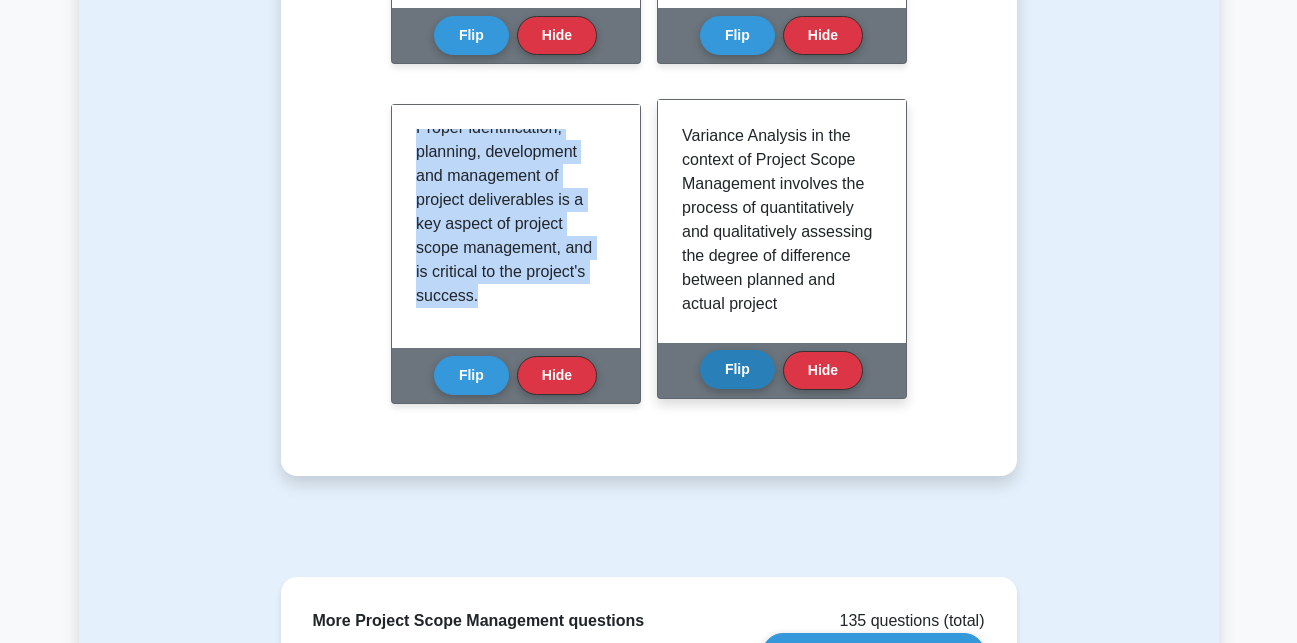 click on "Flip" at bounding box center (737, 369) 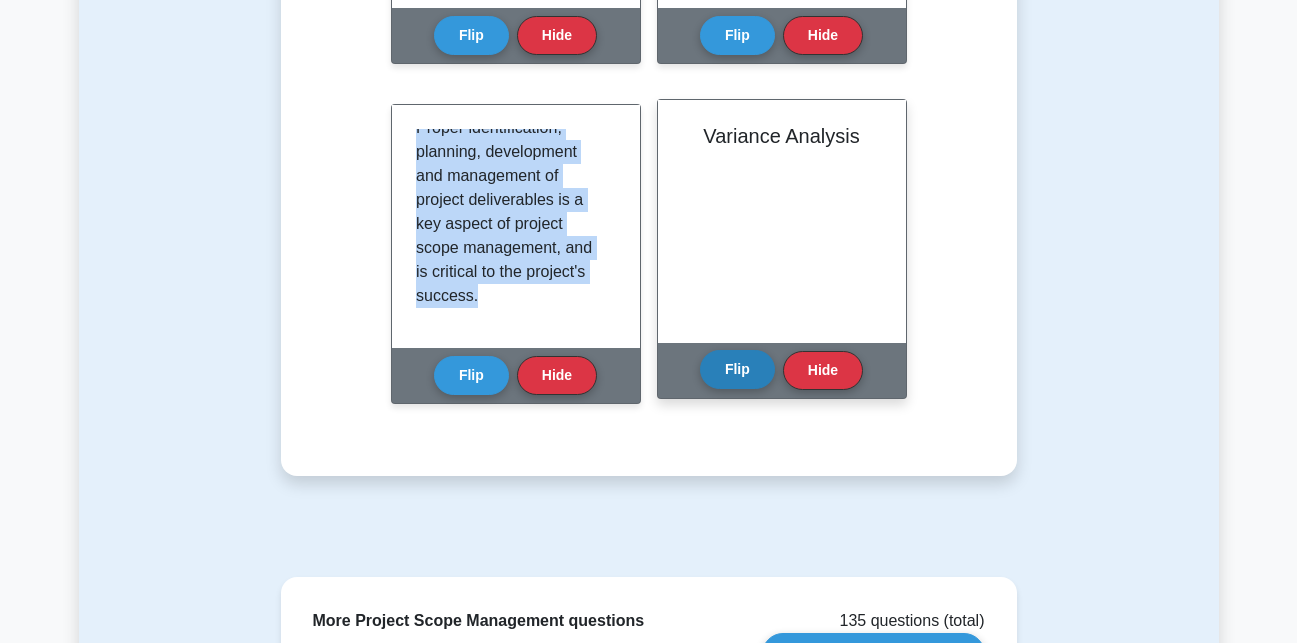 click on "Flip" at bounding box center [737, 369] 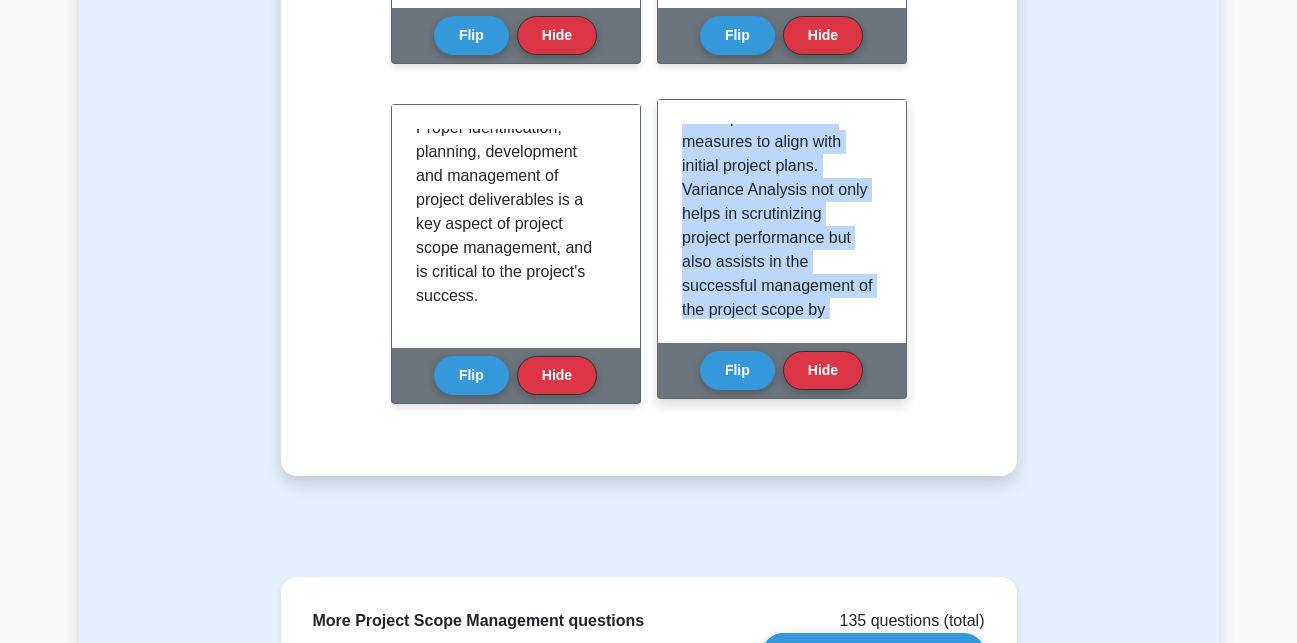 scroll, scrollTop: 493, scrollLeft: 0, axis: vertical 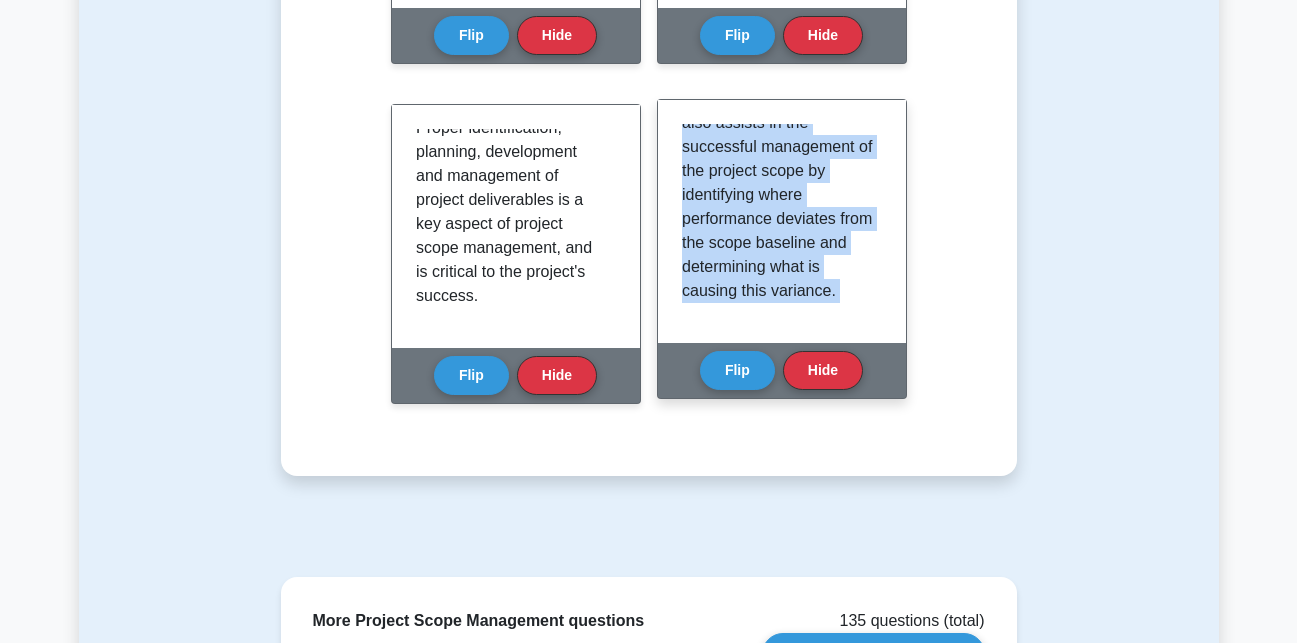 drag, startPoint x: 681, startPoint y: 135, endPoint x: 832, endPoint y: 345, distance: 258.65228 